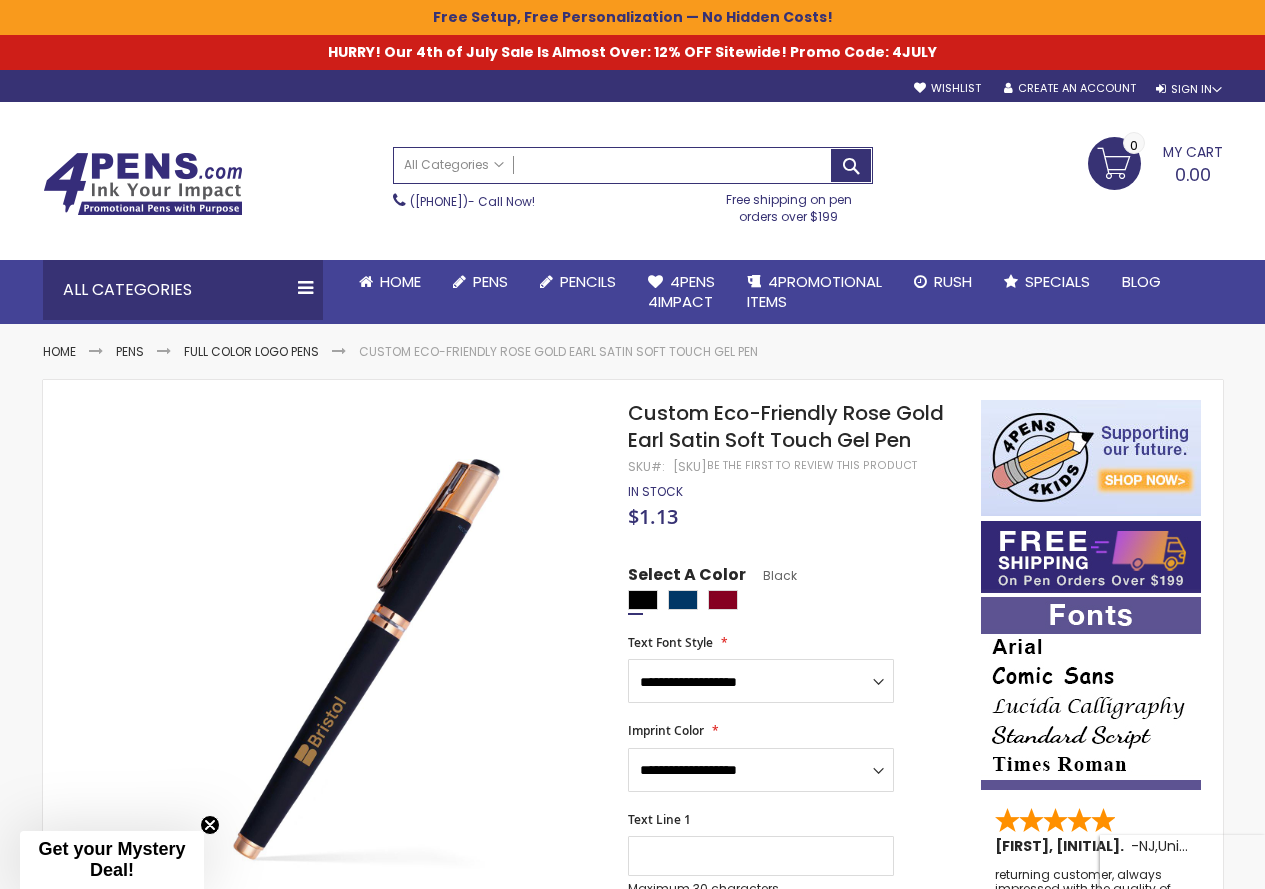 scroll, scrollTop: 0, scrollLeft: 0, axis: both 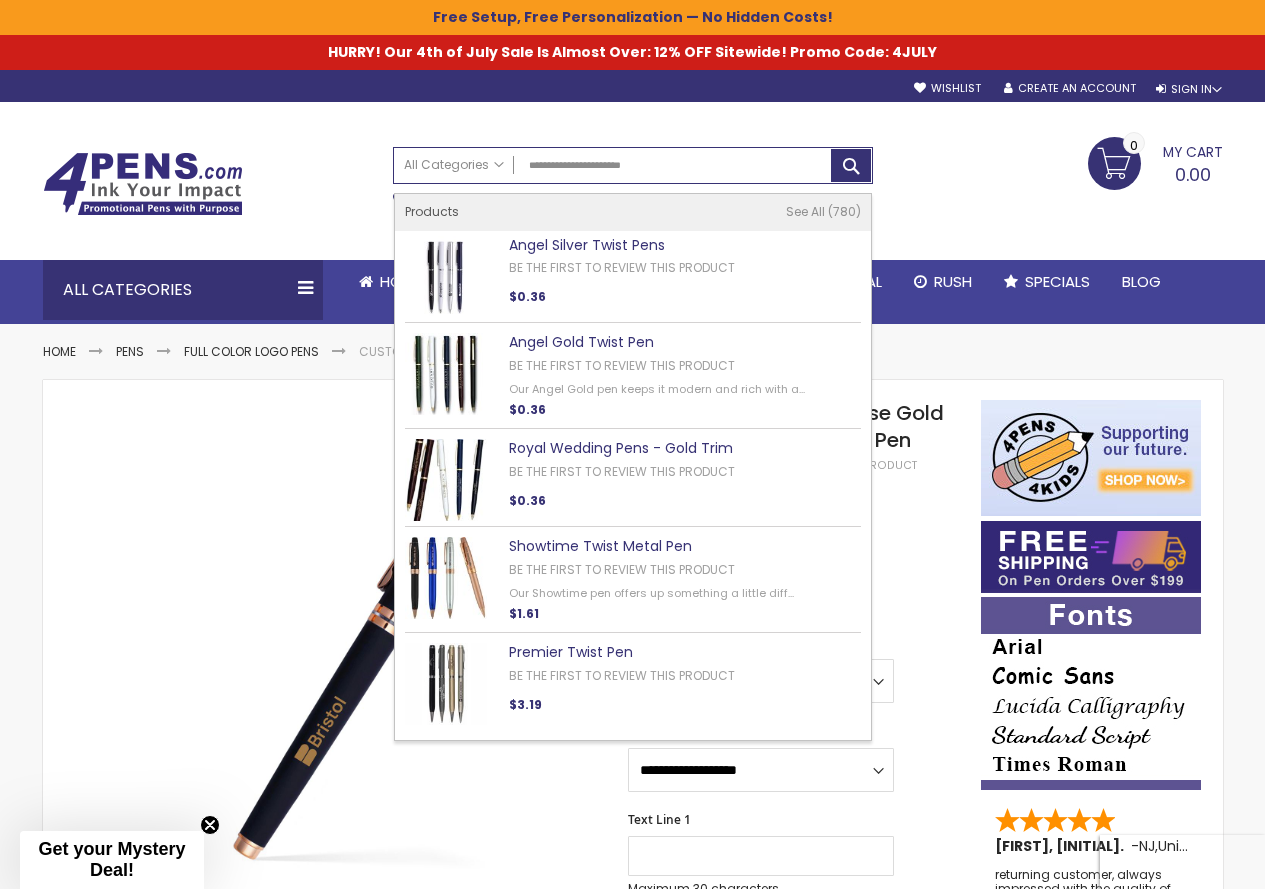 type on "**********" 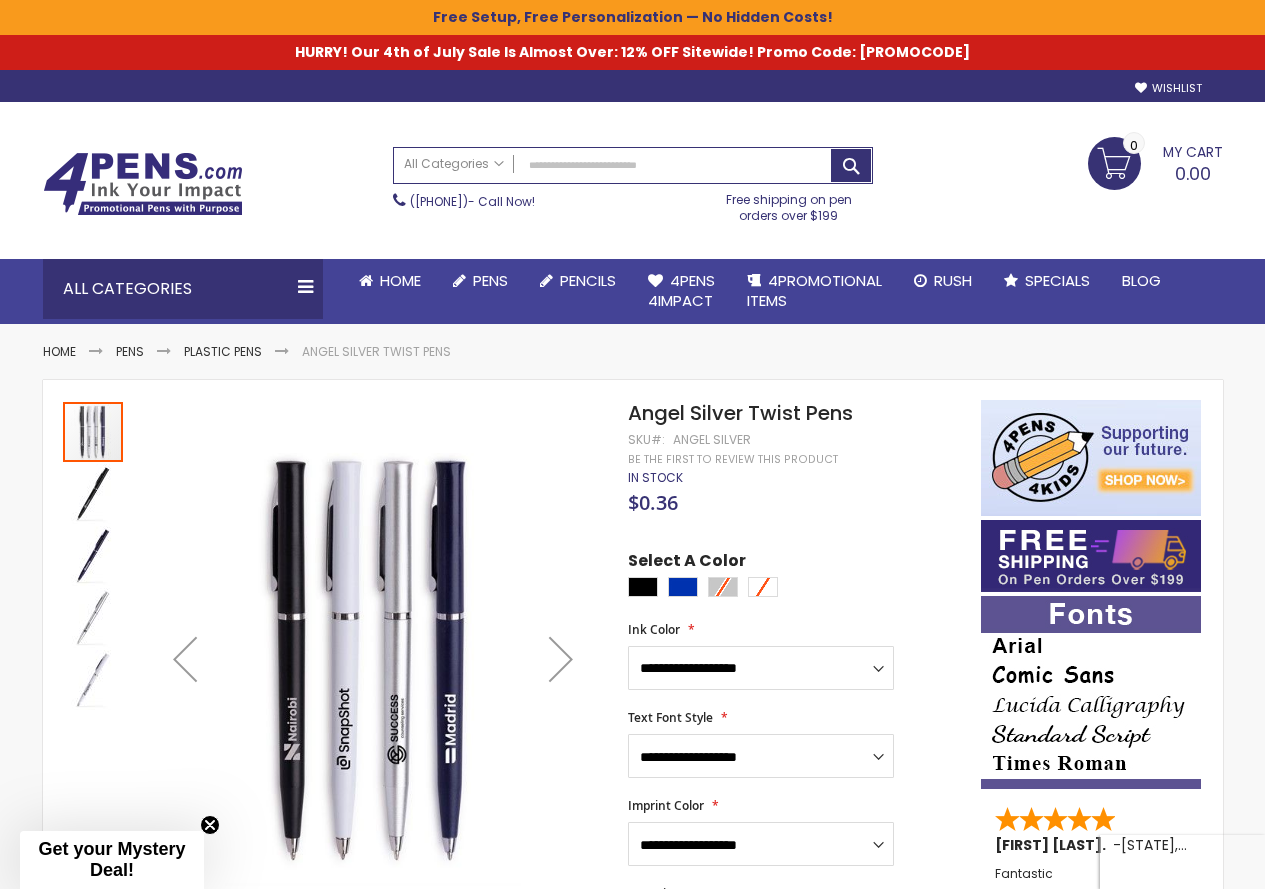 scroll, scrollTop: 0, scrollLeft: 0, axis: both 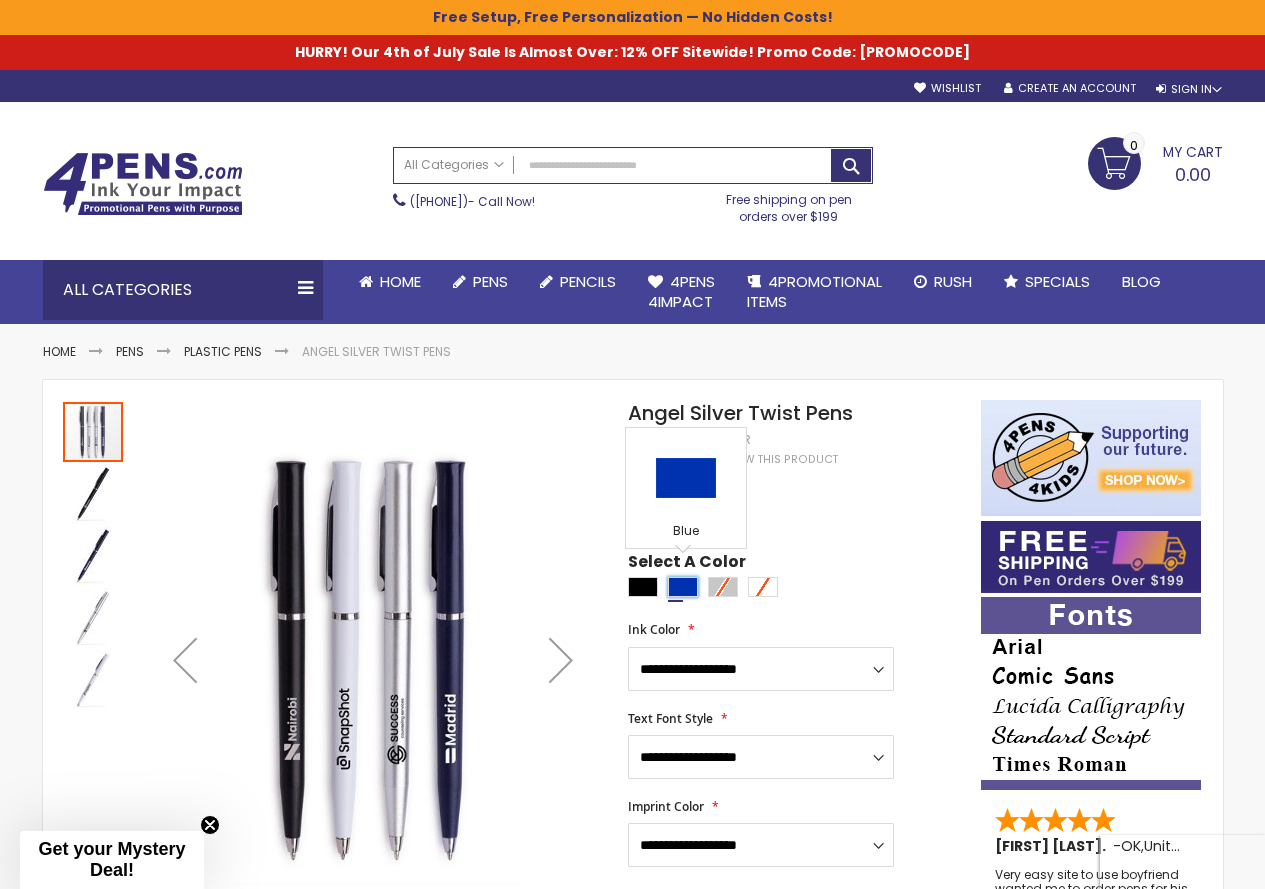 click at bounding box center (683, 587) 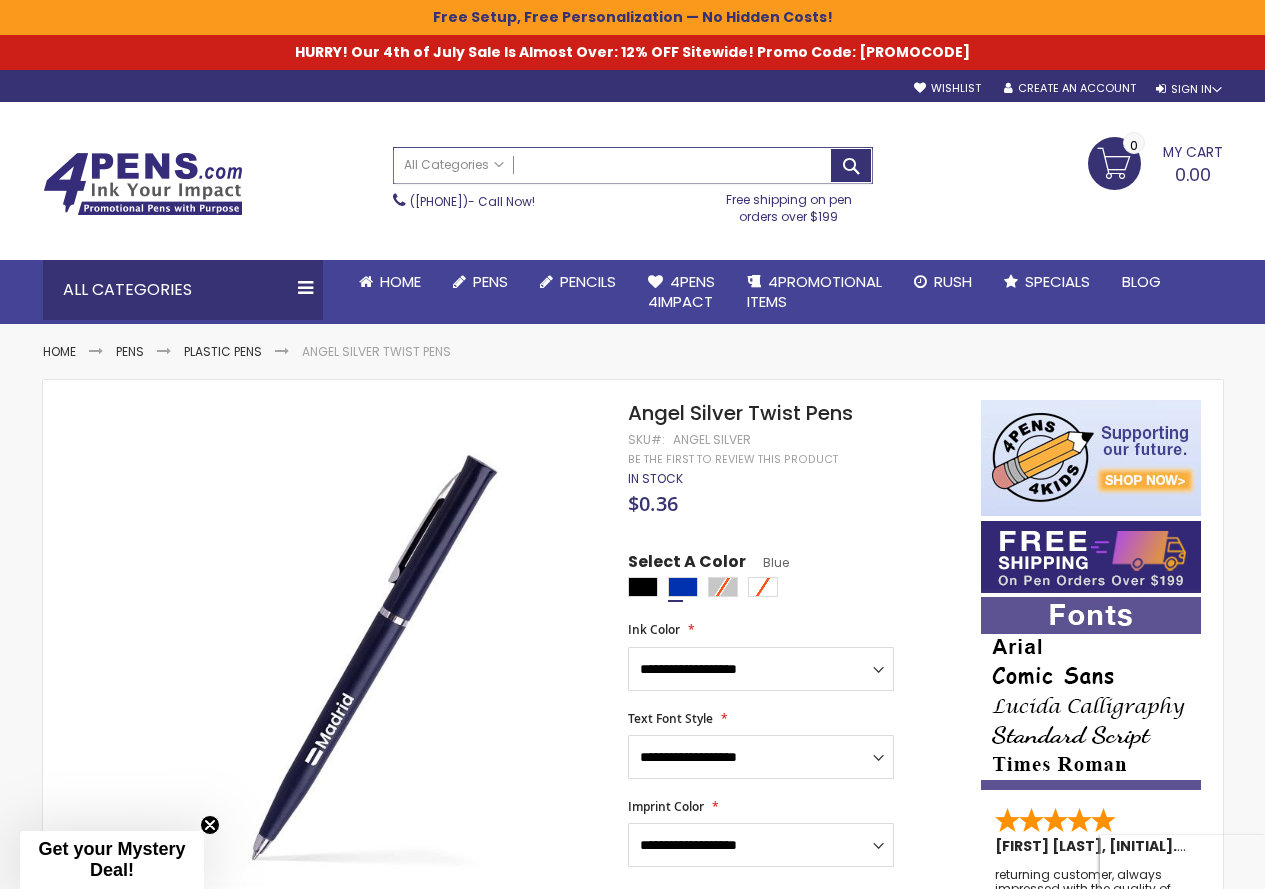 click on "Search" at bounding box center [633, 165] 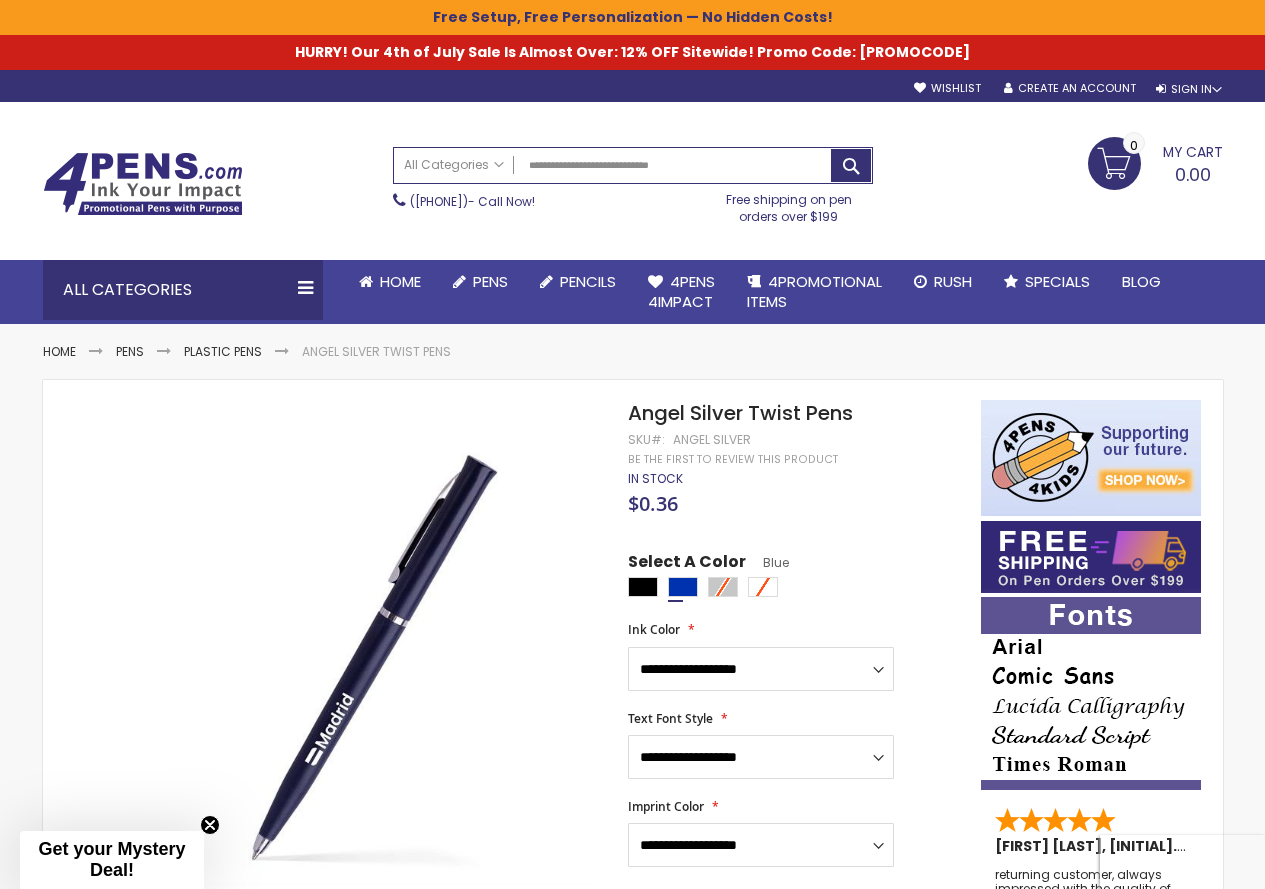 type on "**********" 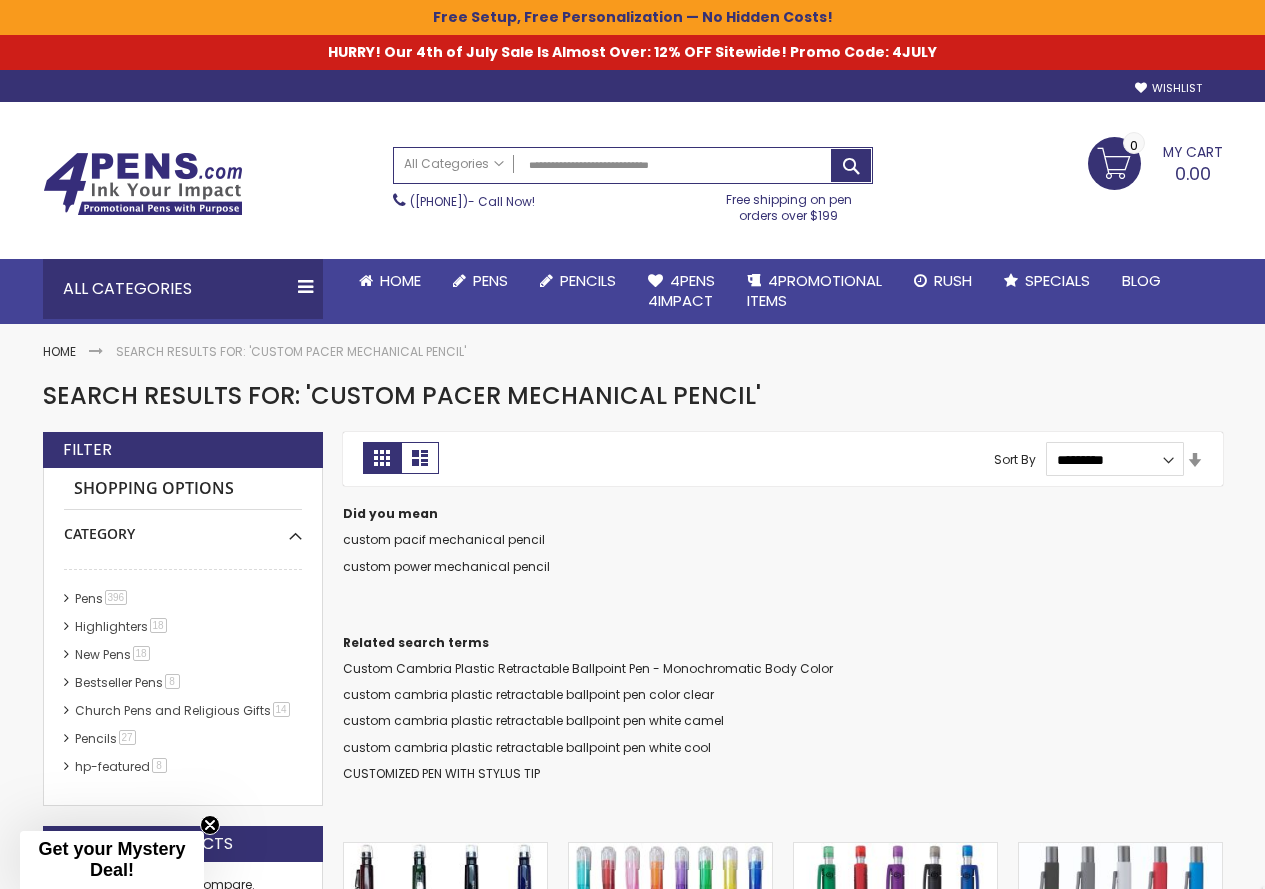 scroll, scrollTop: 0, scrollLeft: 0, axis: both 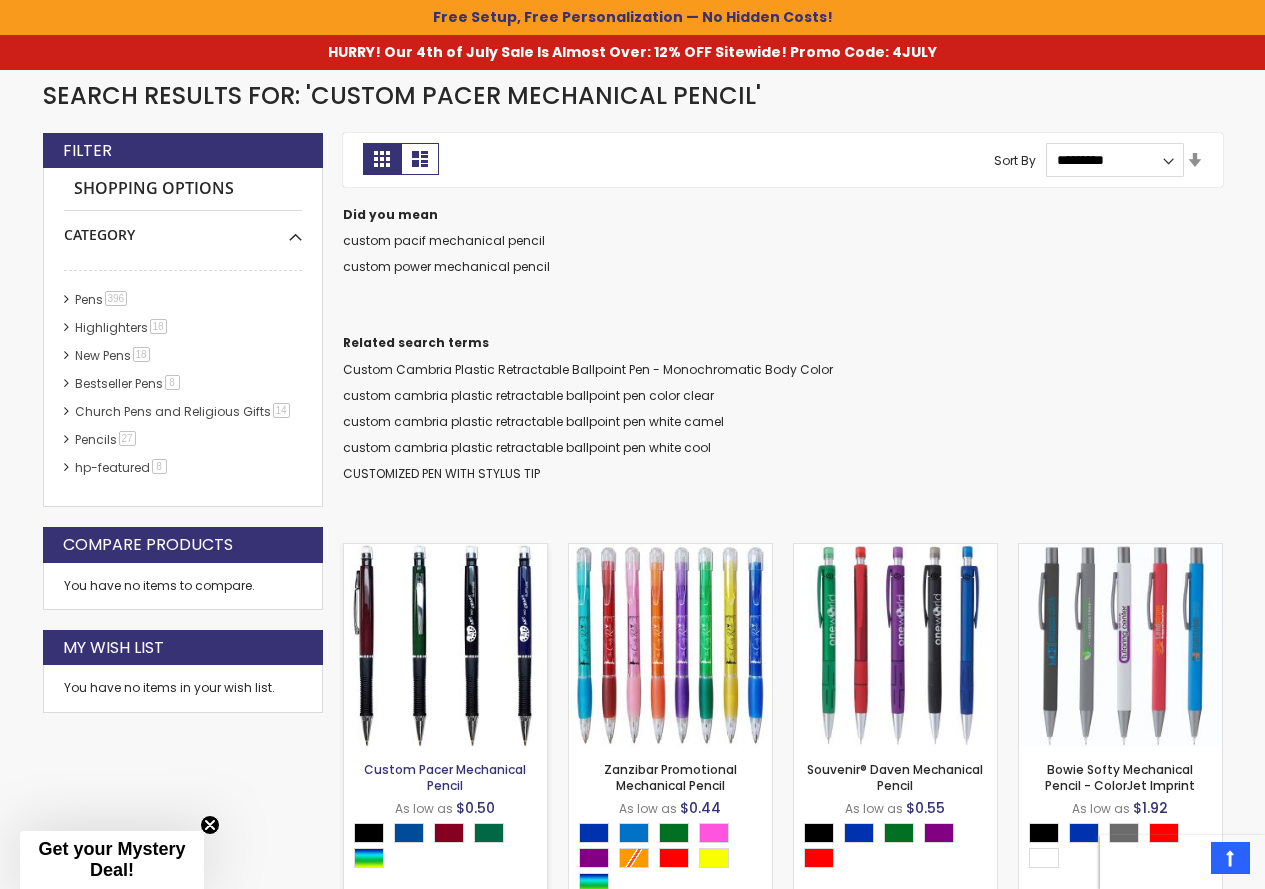 click on "Custom Pacer Mechanical Pencil" at bounding box center [445, 777] 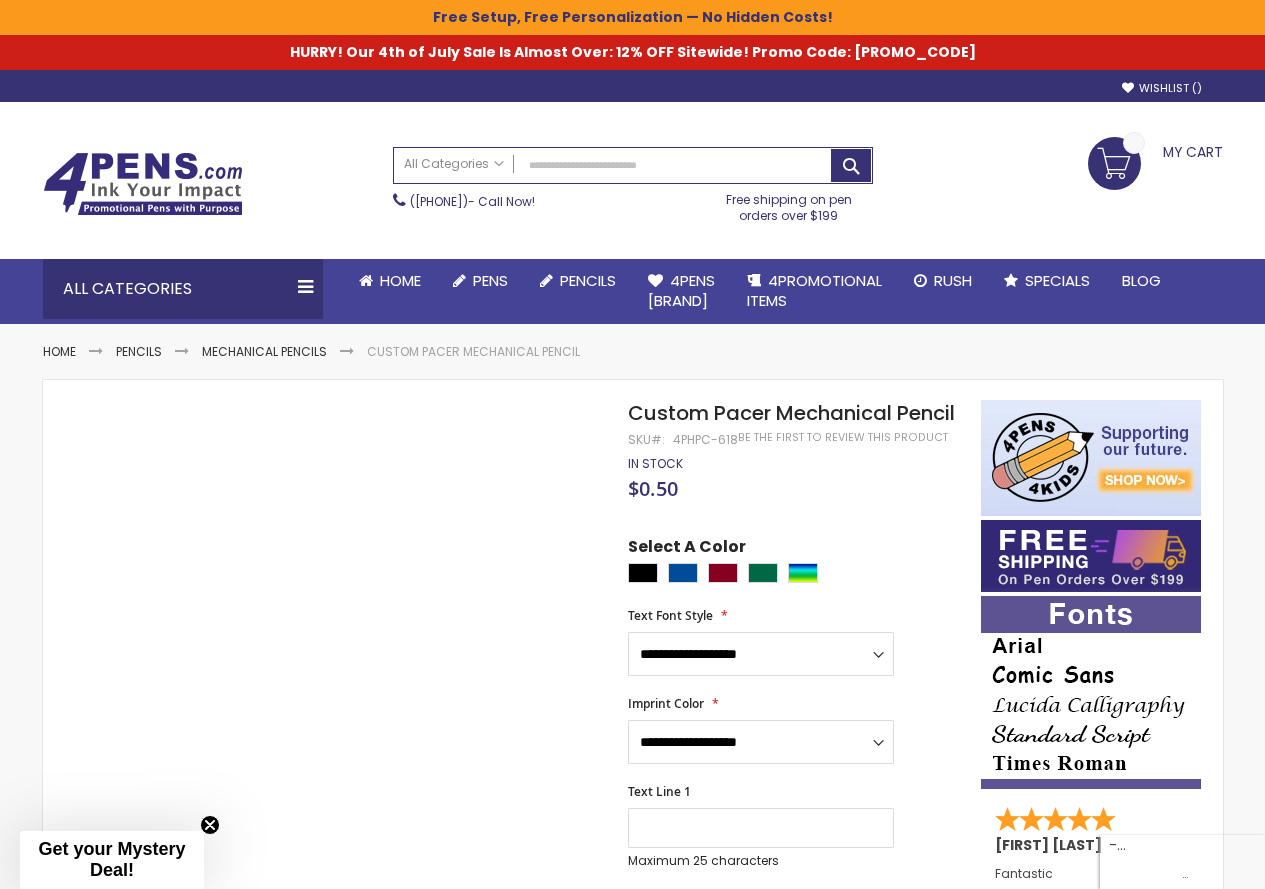 scroll, scrollTop: 0, scrollLeft: 0, axis: both 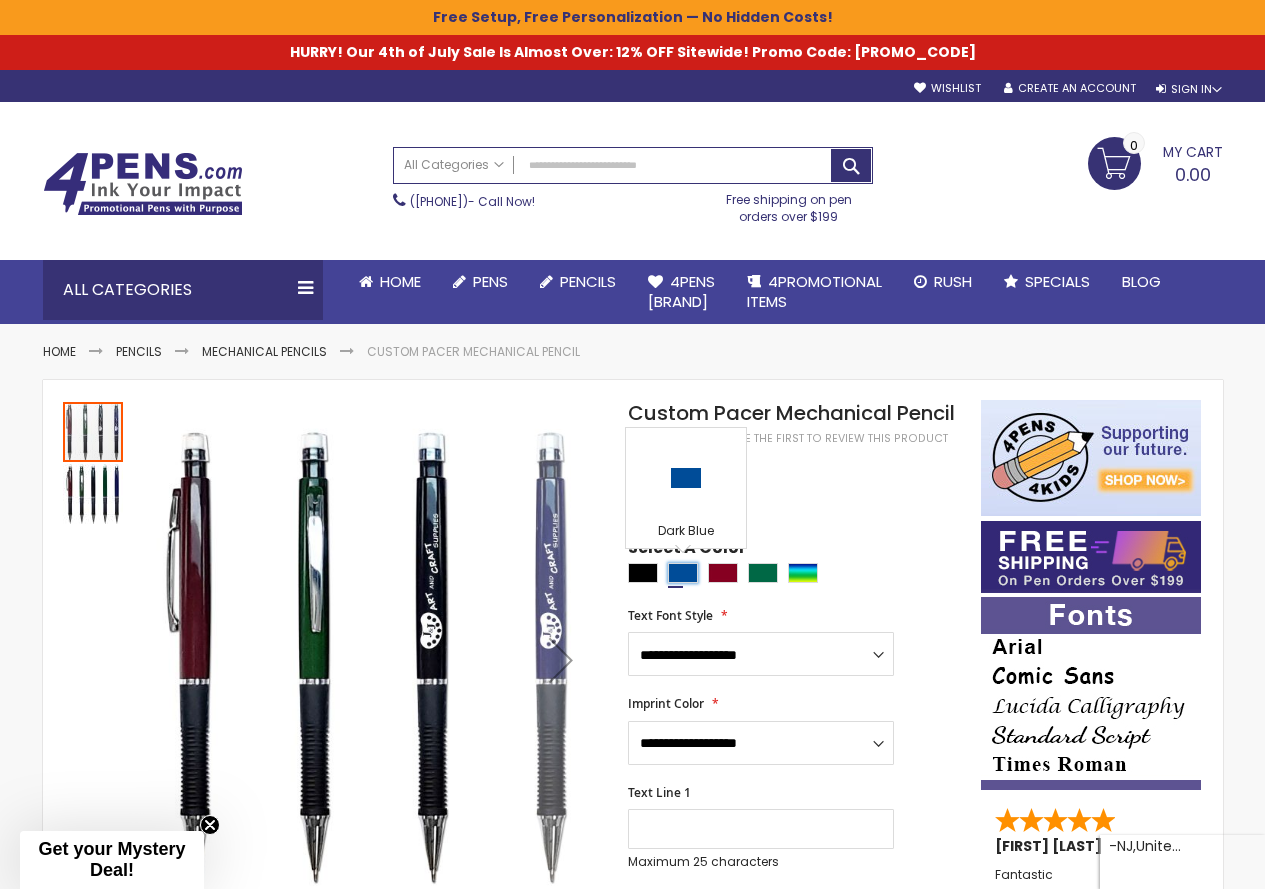 click at bounding box center [683, 573] 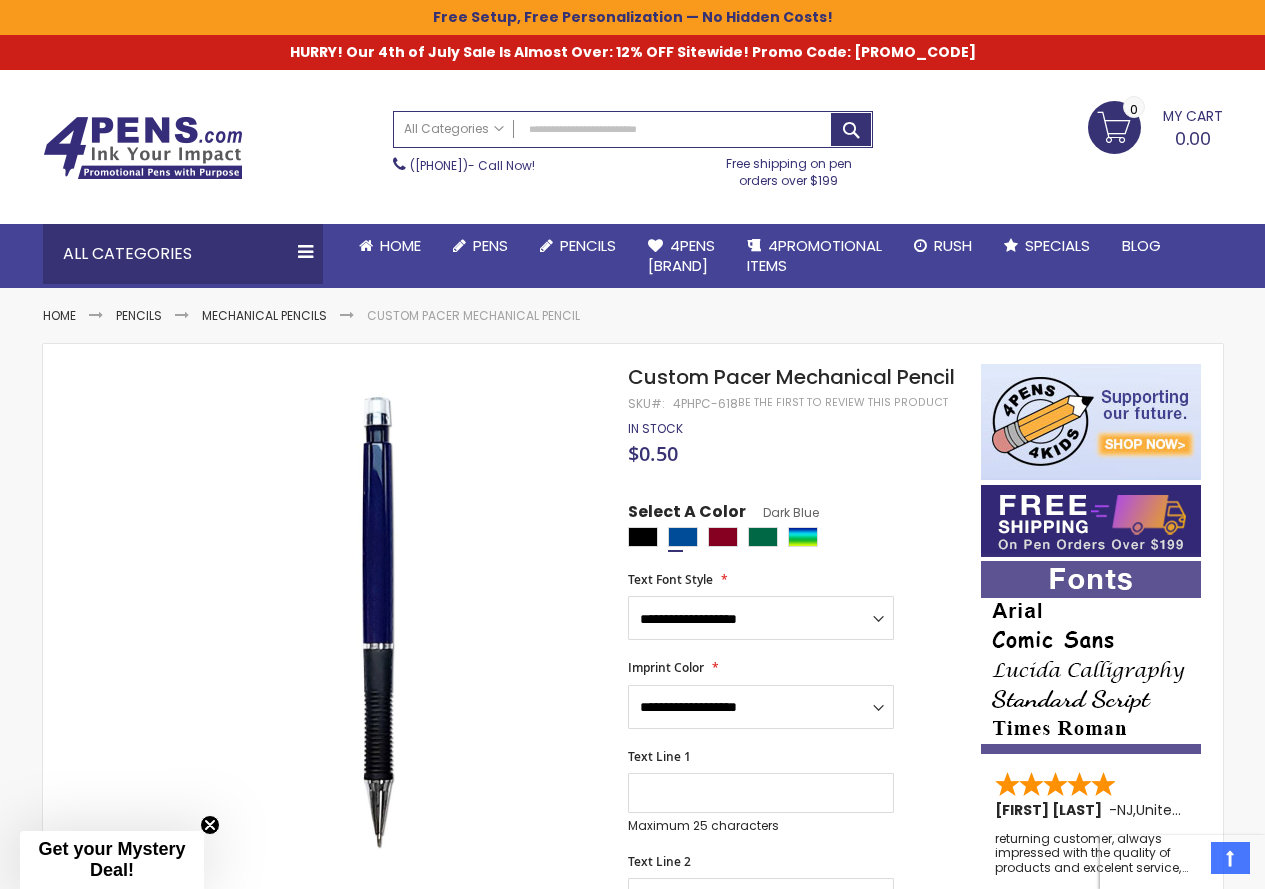 scroll, scrollTop: 0, scrollLeft: 0, axis: both 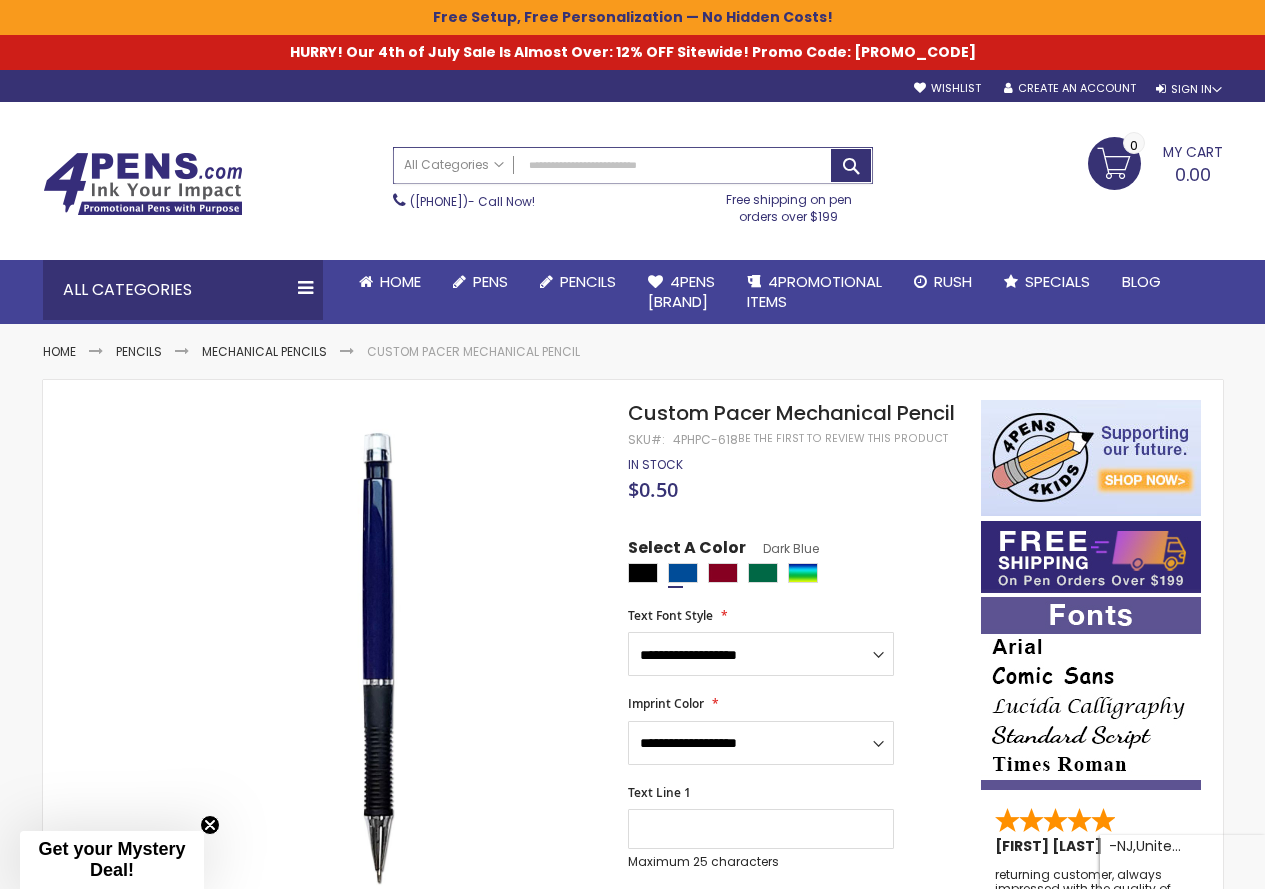 click on "Search" at bounding box center (633, 165) 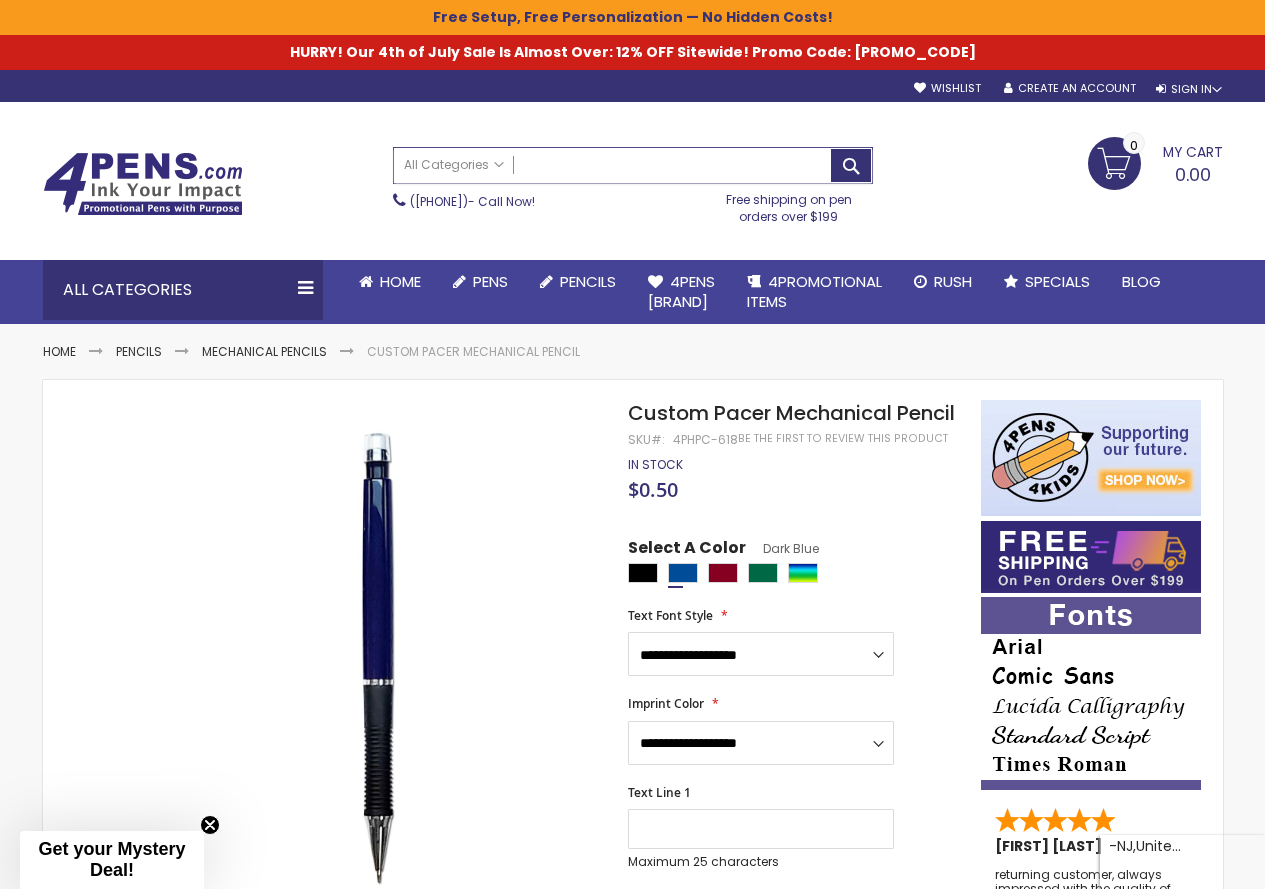 paste on "**********" 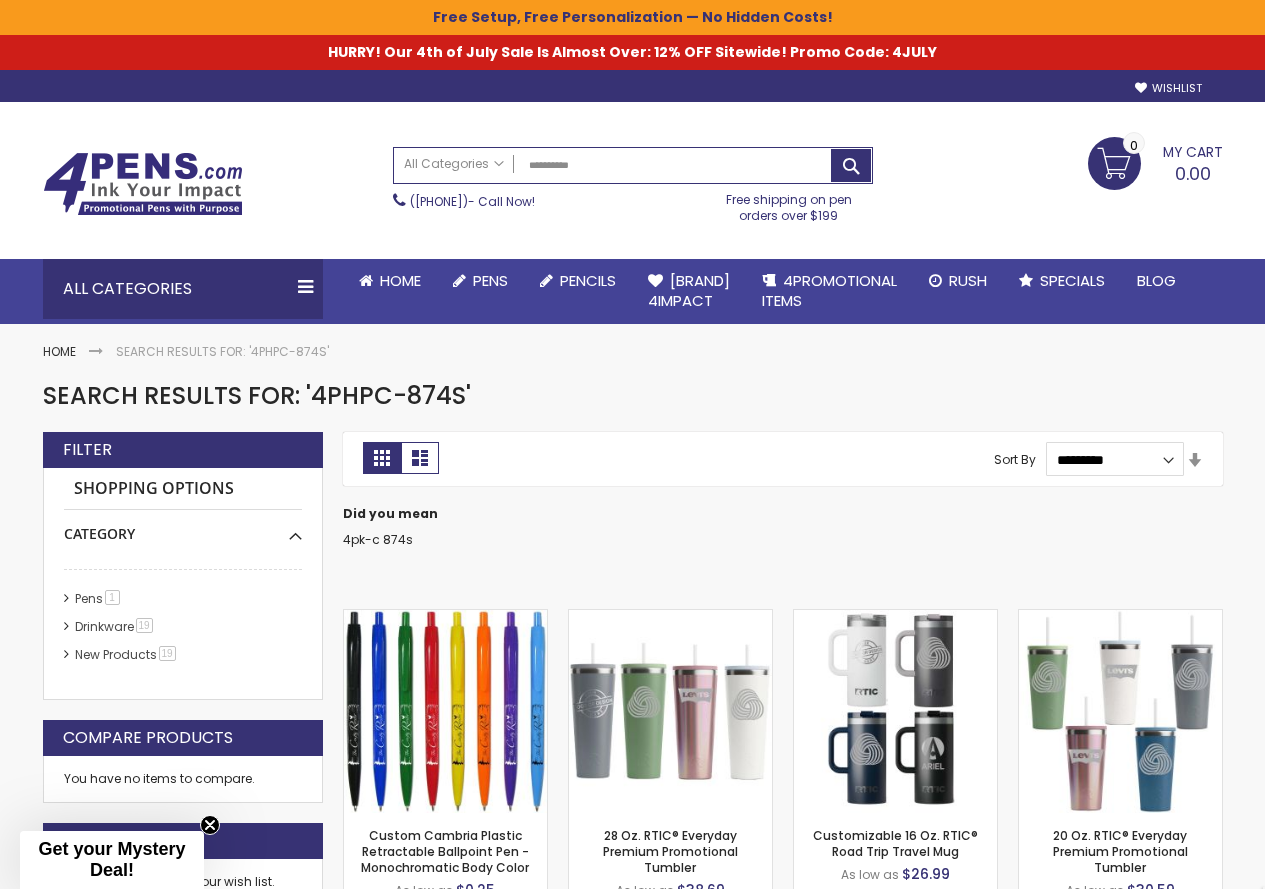 scroll, scrollTop: 0, scrollLeft: 0, axis: both 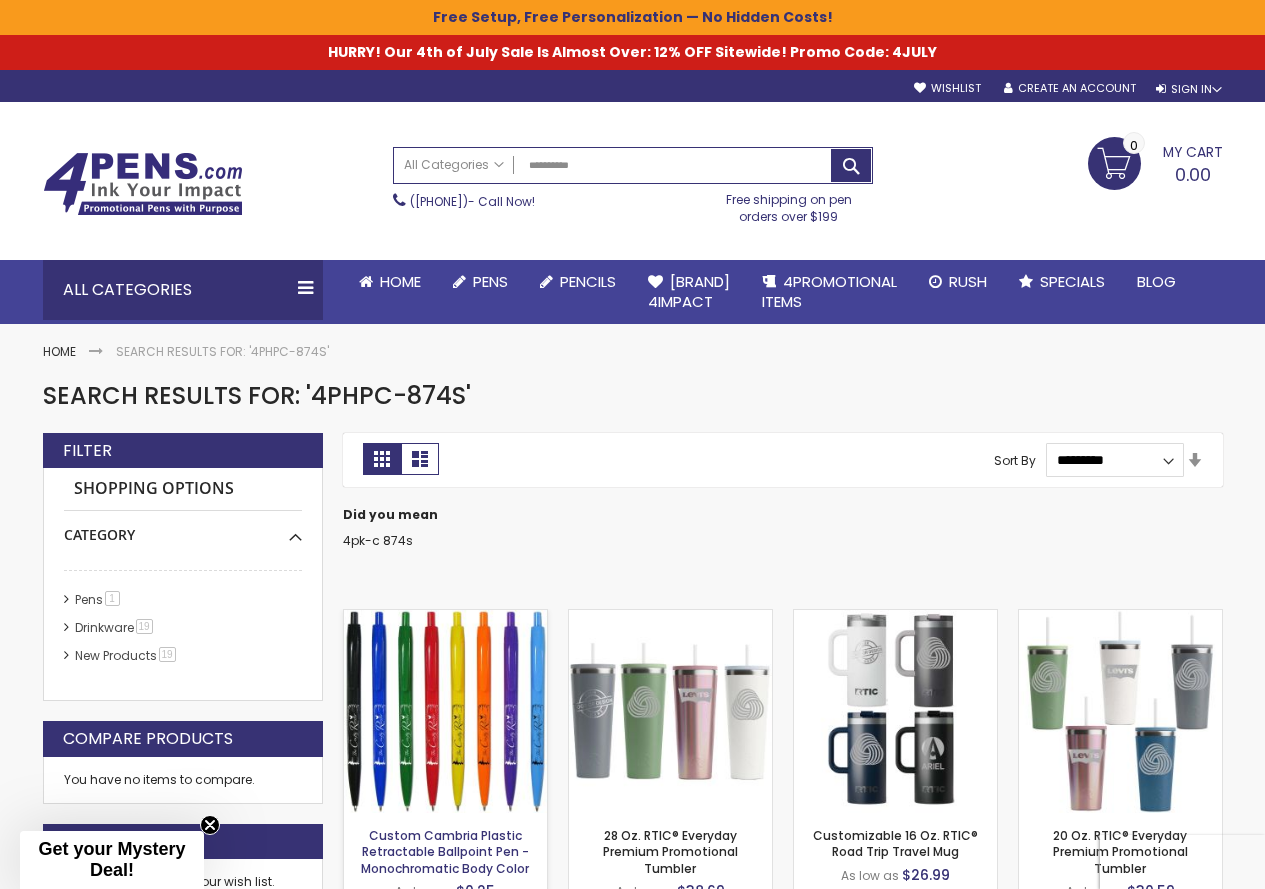 click on "Custom Cambria Plastic Retractable Ballpoint Pen - Monochromatic Body Color" at bounding box center [445, 851] 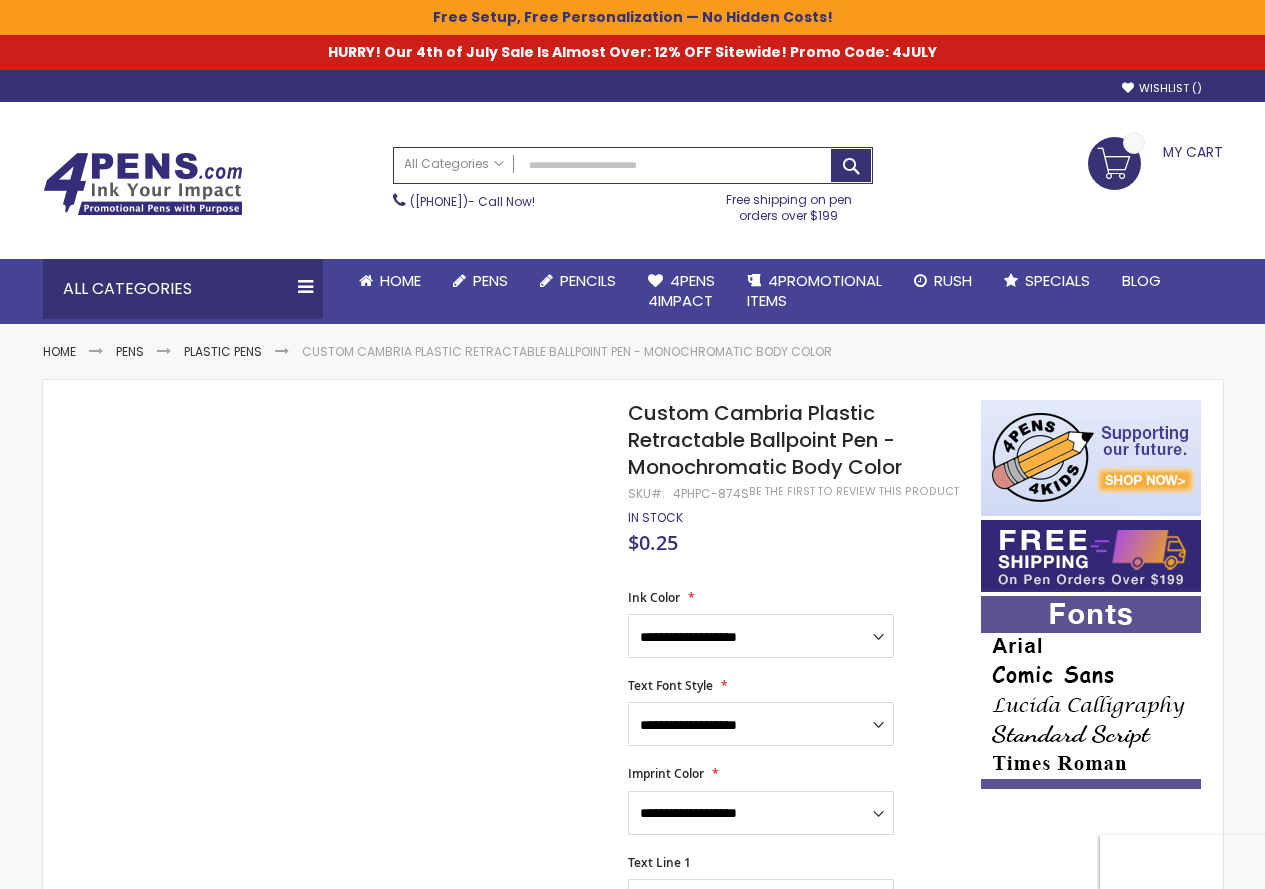 scroll, scrollTop: 0, scrollLeft: 0, axis: both 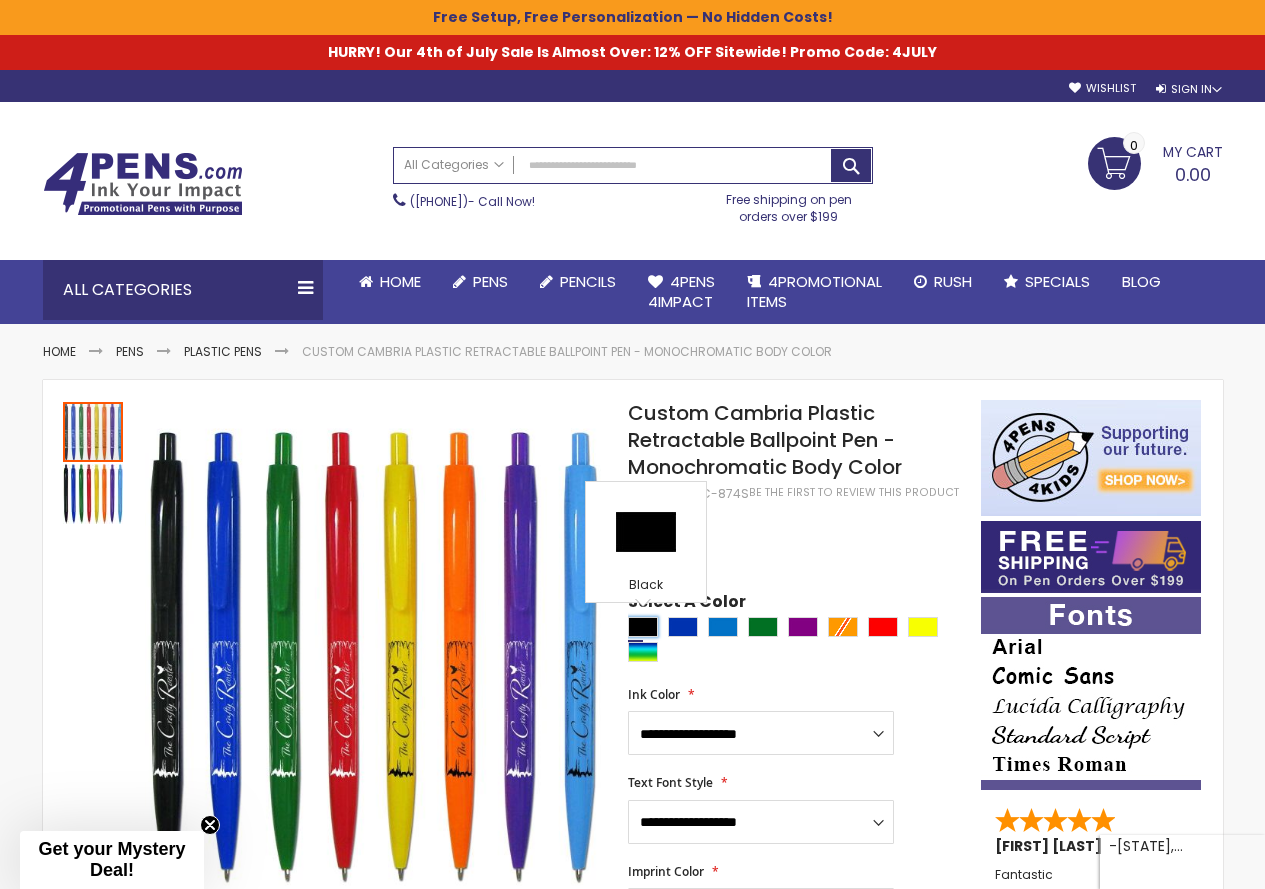 click at bounding box center [643, 627] 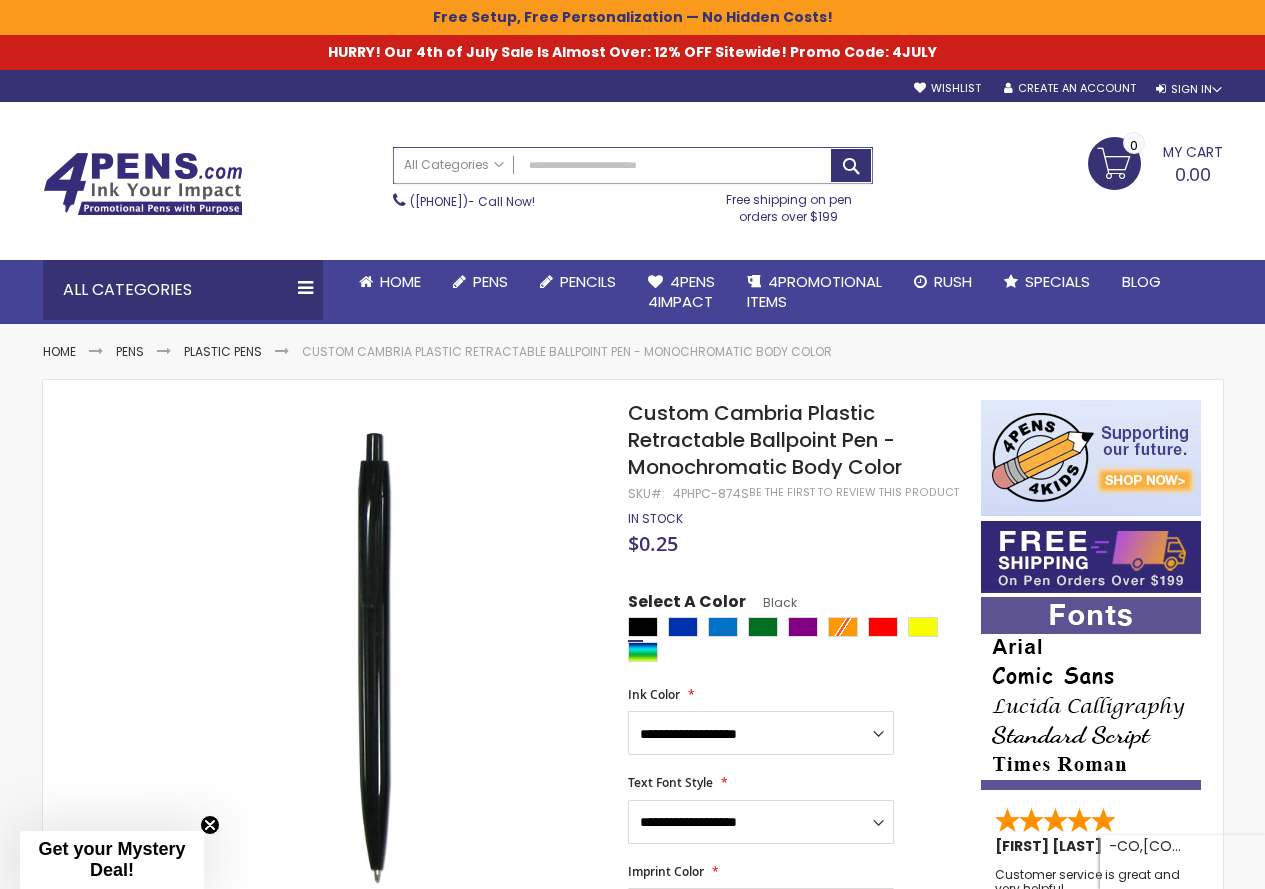 click on "Search" at bounding box center [633, 165] 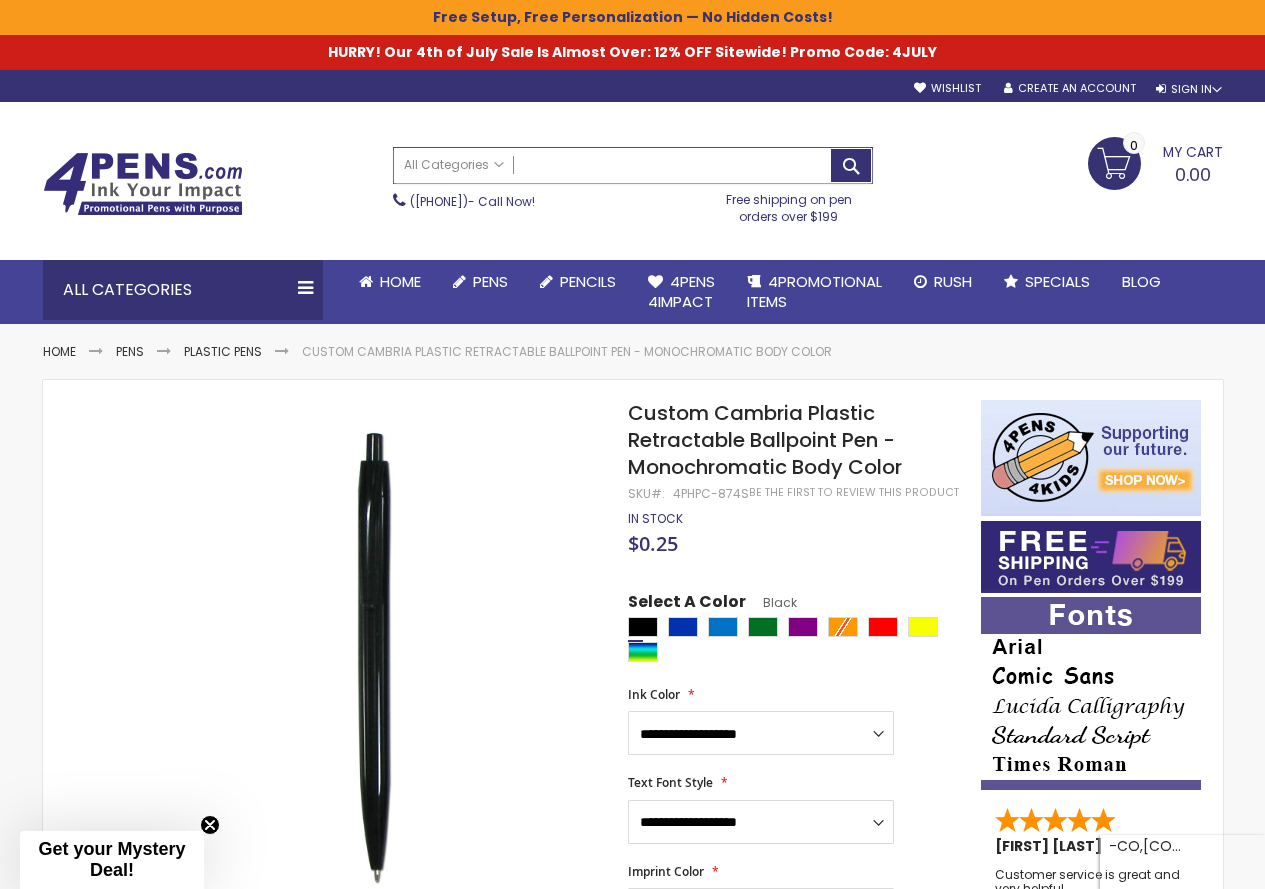 paste on "**********" 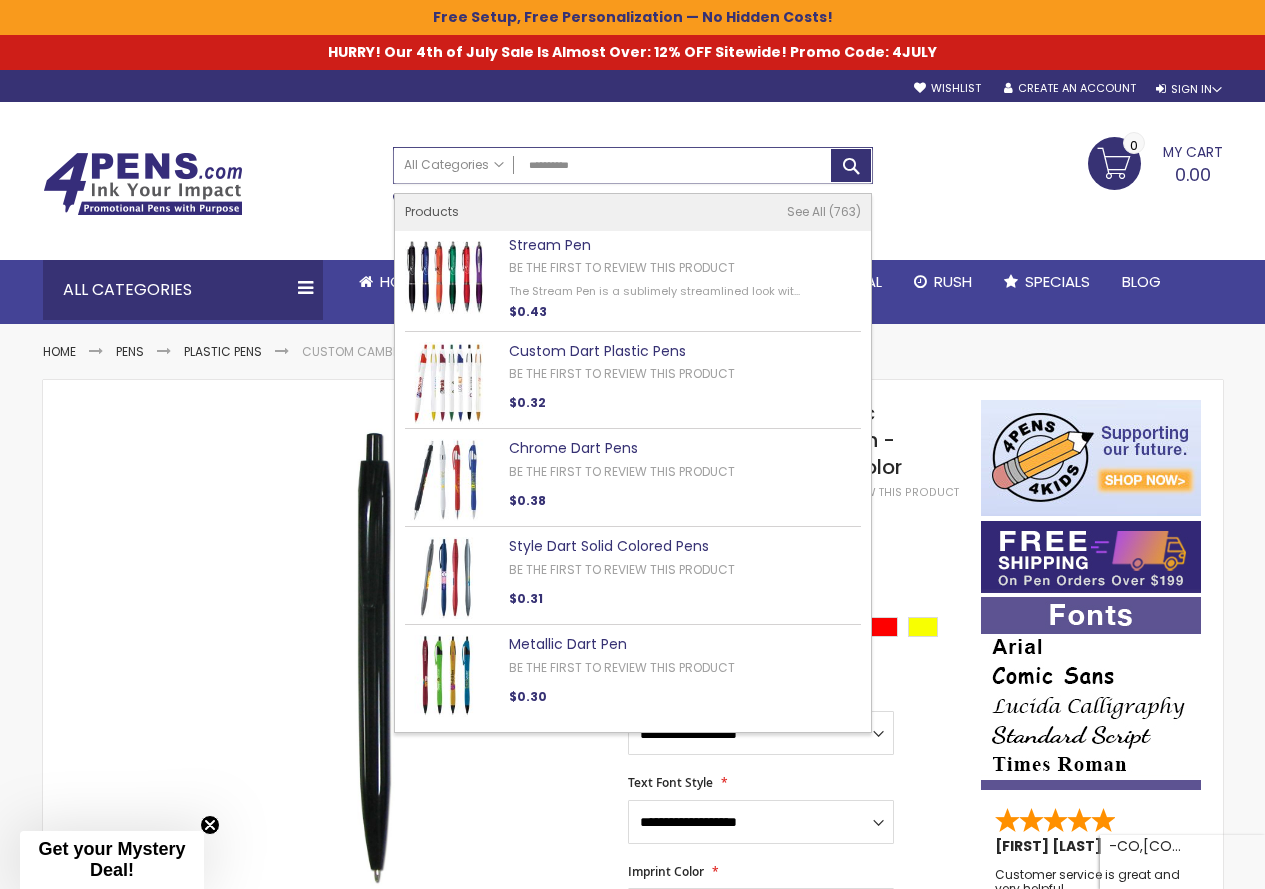 type on "**********" 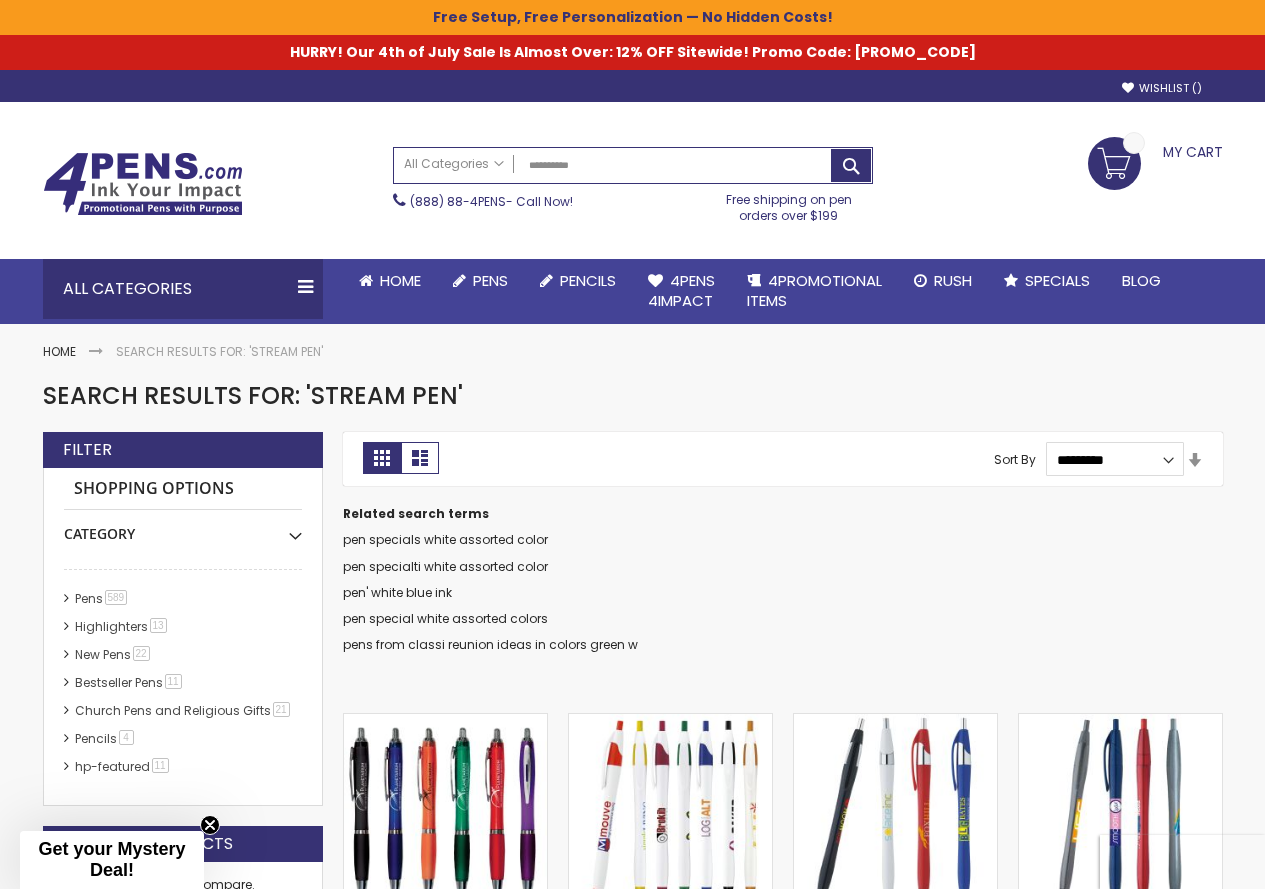 scroll, scrollTop: 0, scrollLeft: 0, axis: both 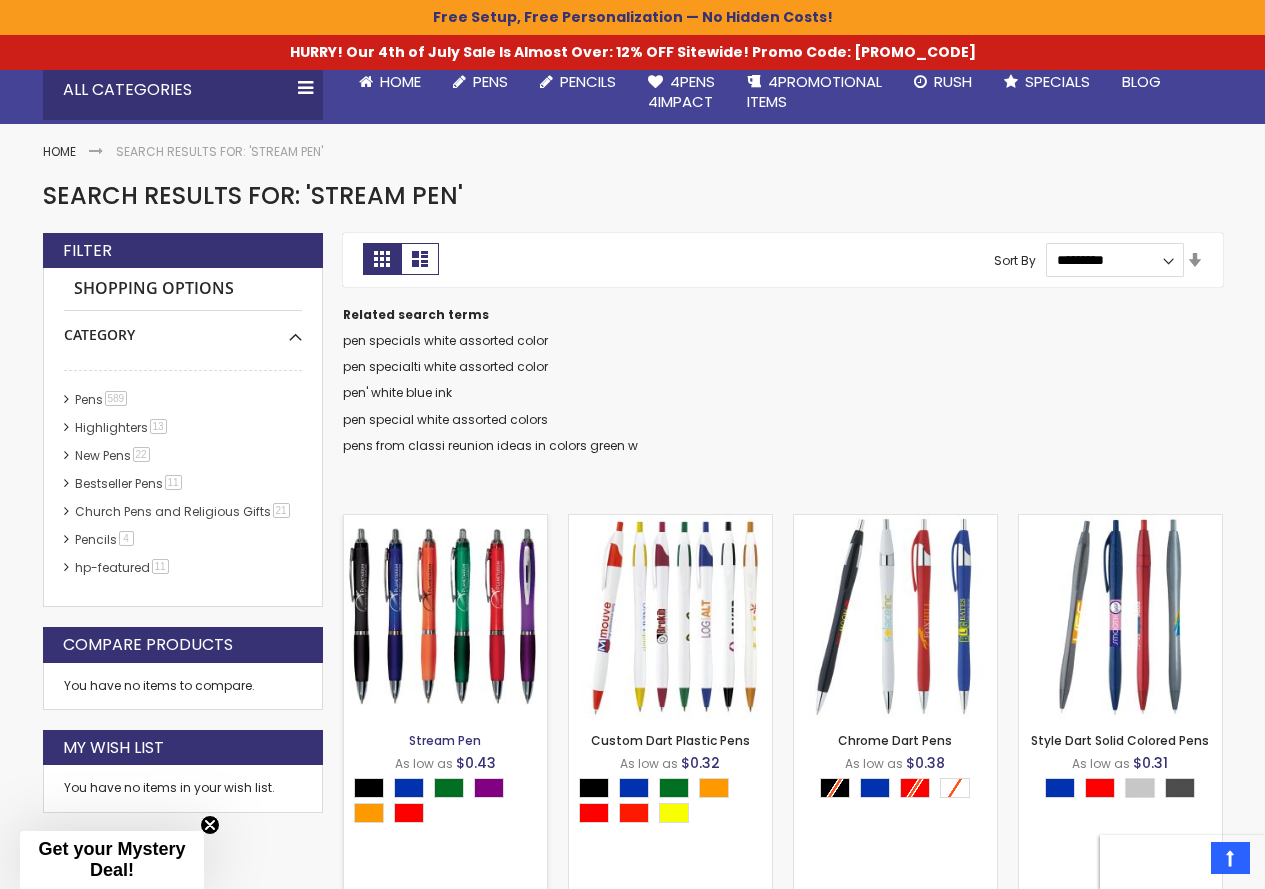 click on "Stream Pen" at bounding box center (445, 740) 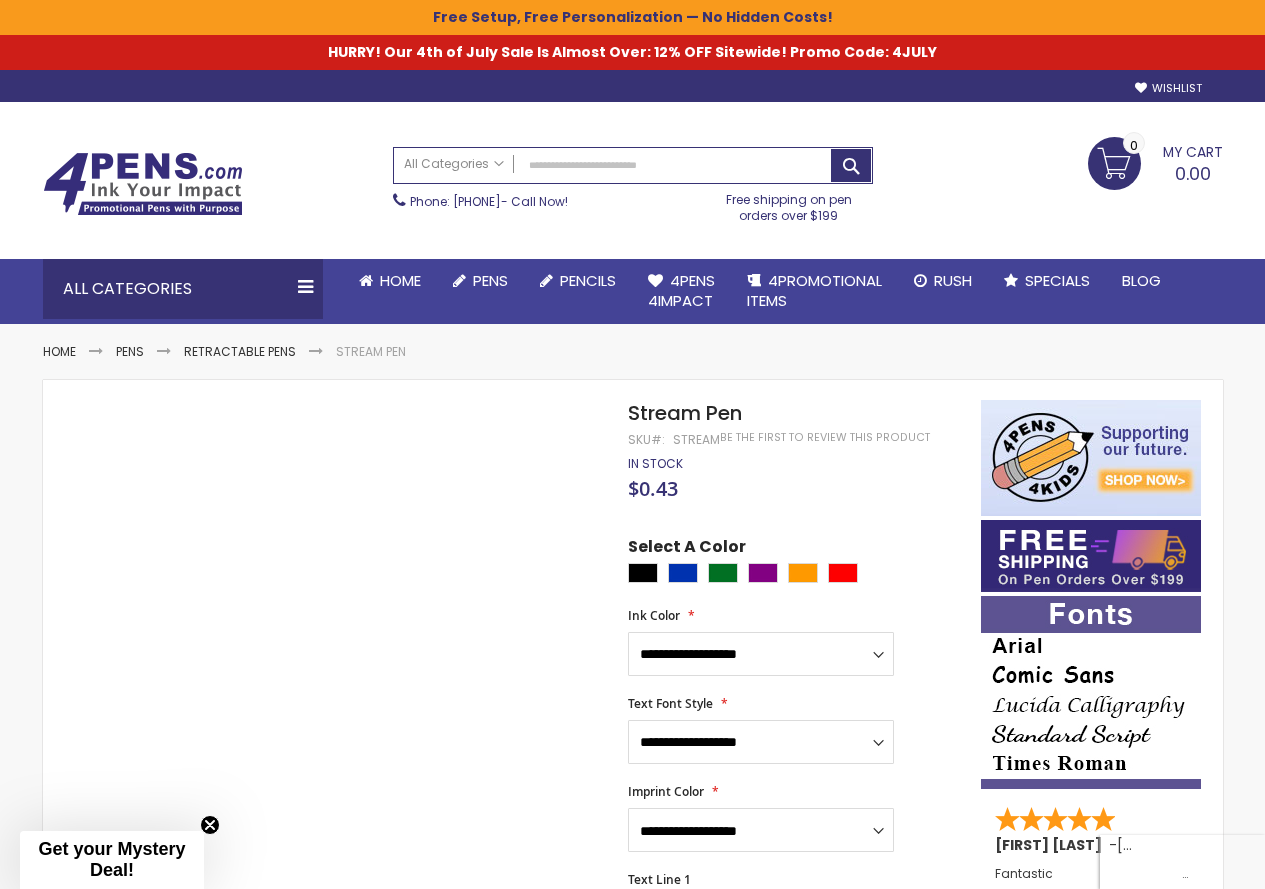scroll, scrollTop: 0, scrollLeft: 0, axis: both 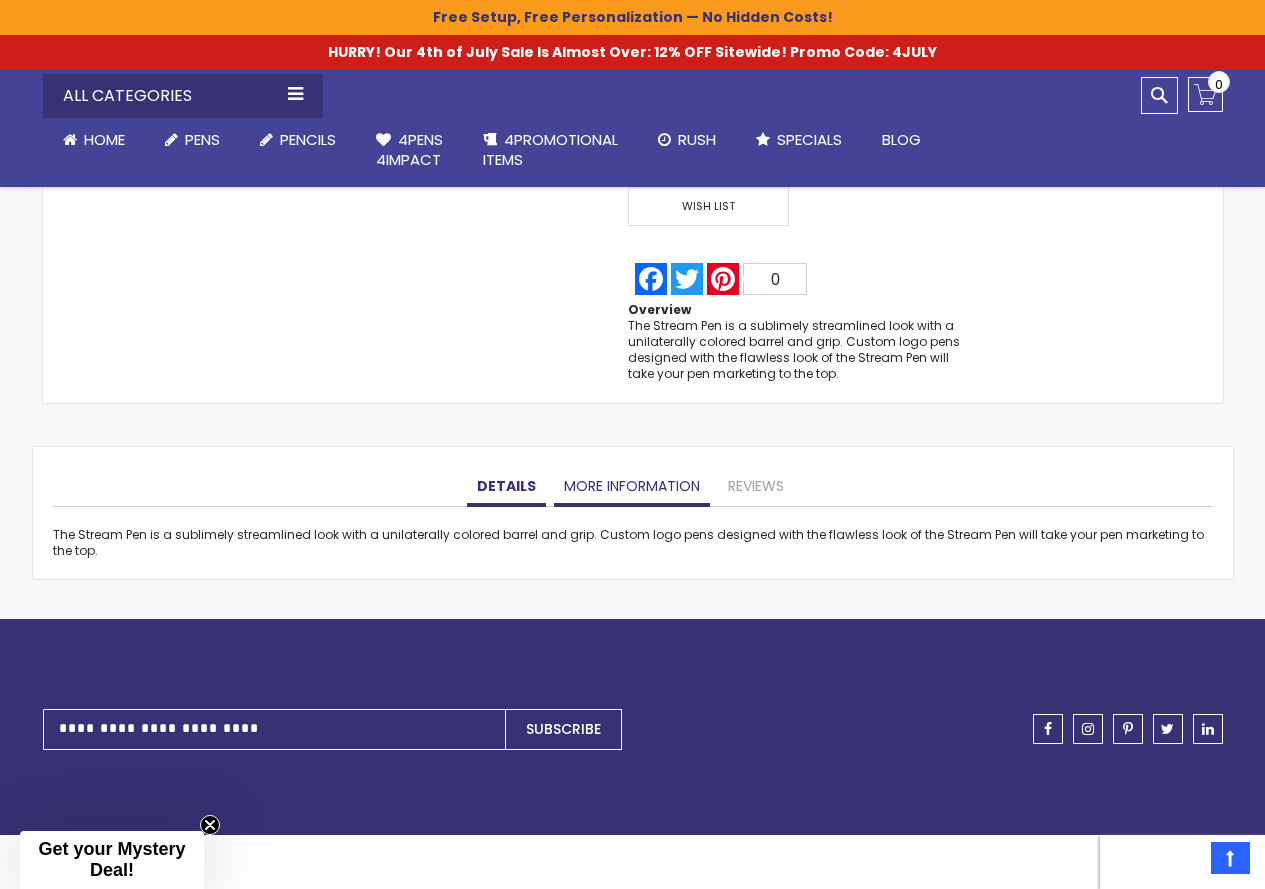 click on "More Information" at bounding box center [632, 487] 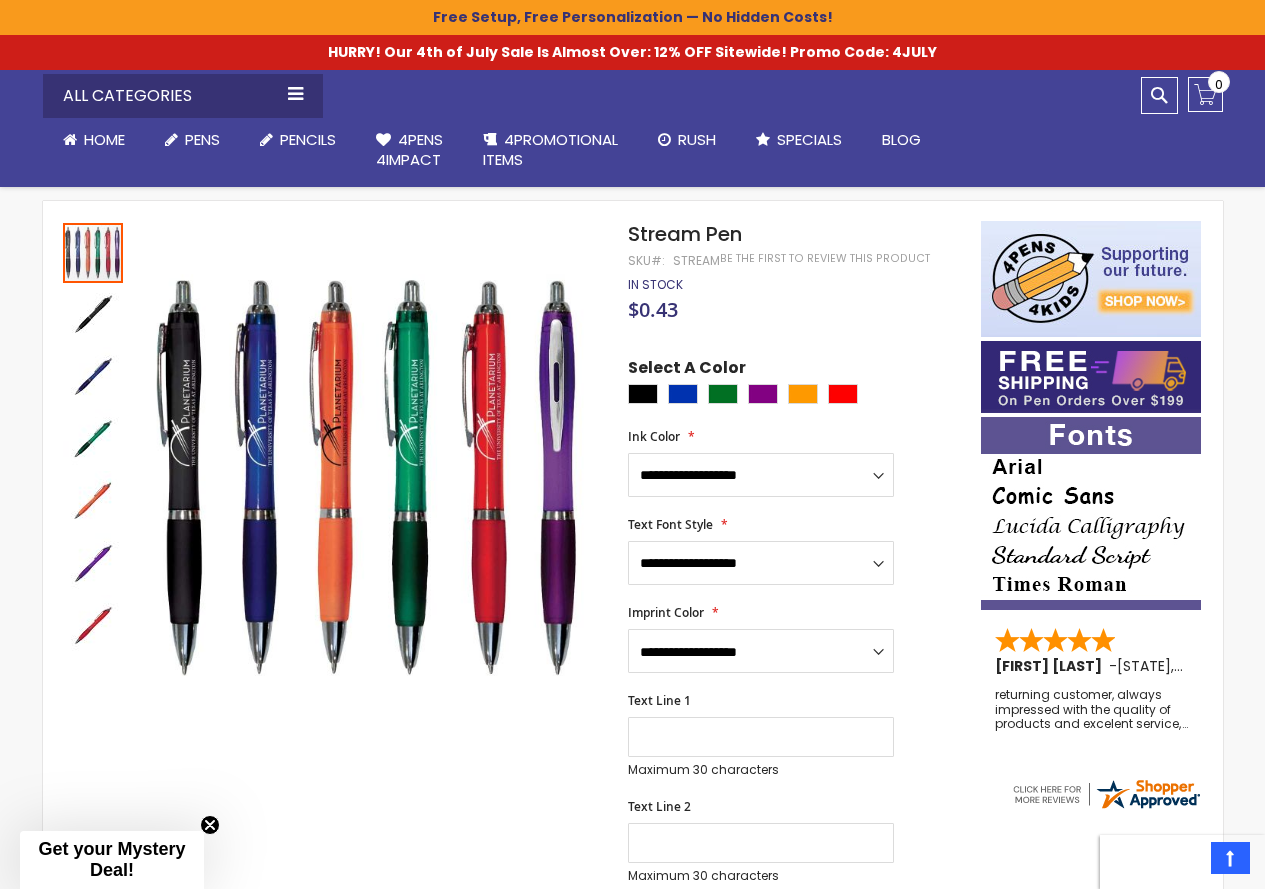 scroll, scrollTop: 0, scrollLeft: 0, axis: both 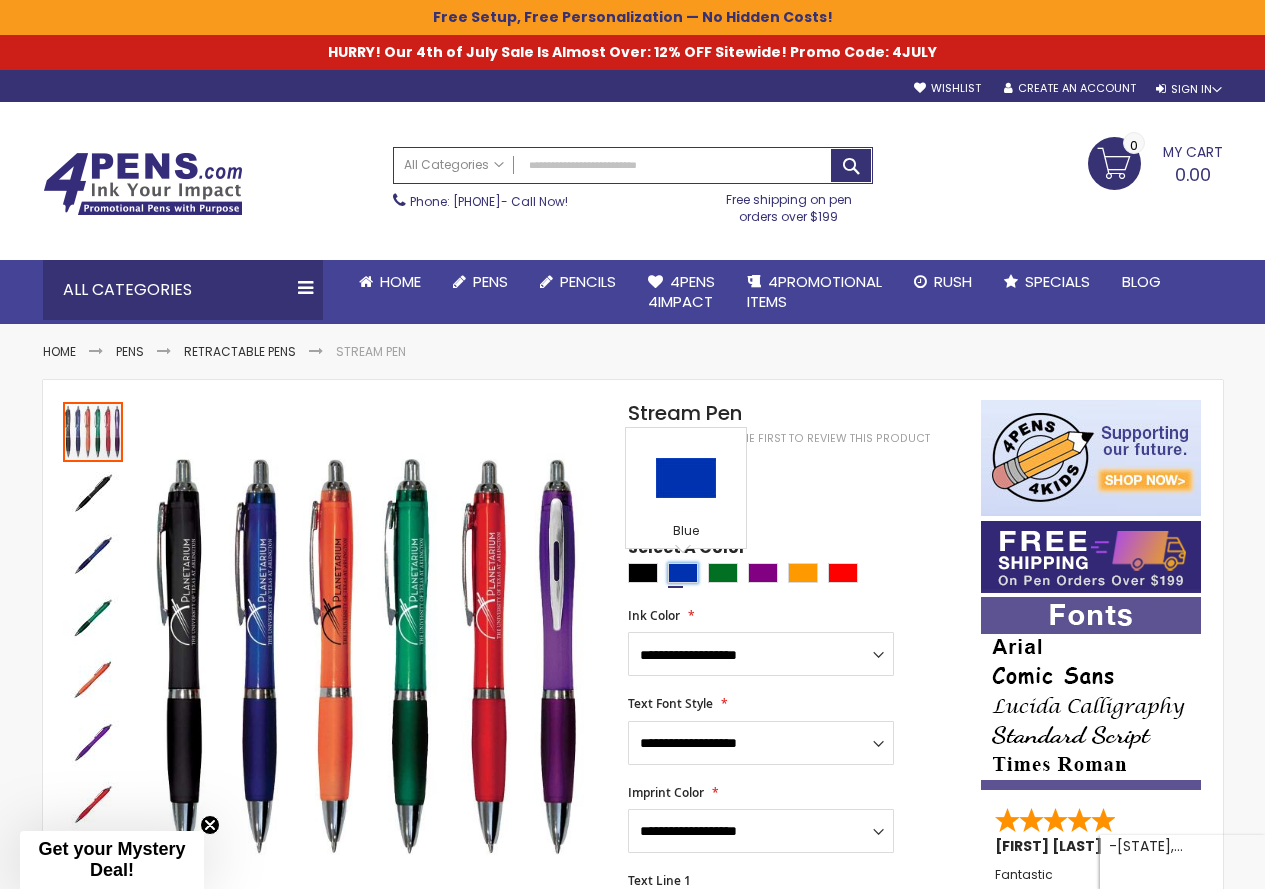 click at bounding box center [683, 573] 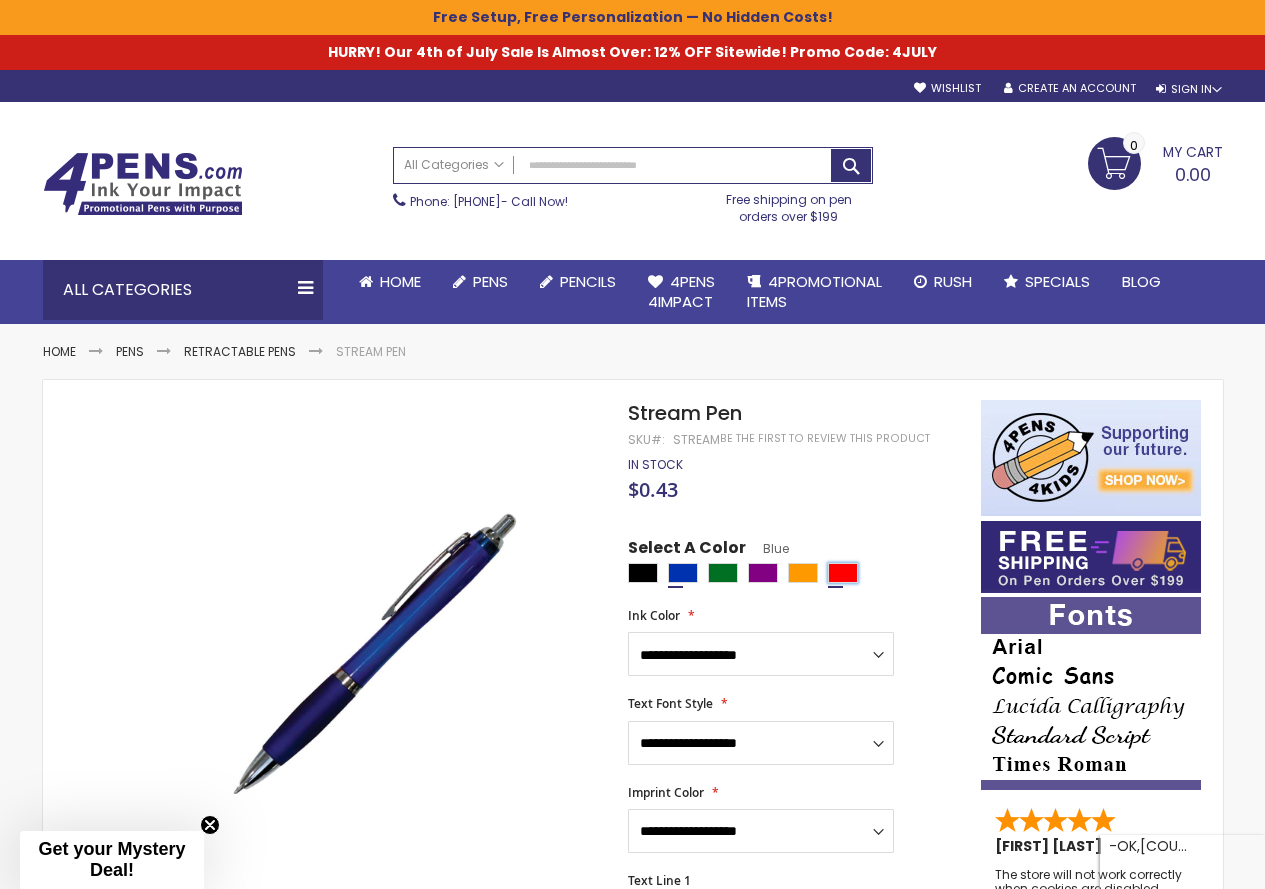 click at bounding box center (843, 573) 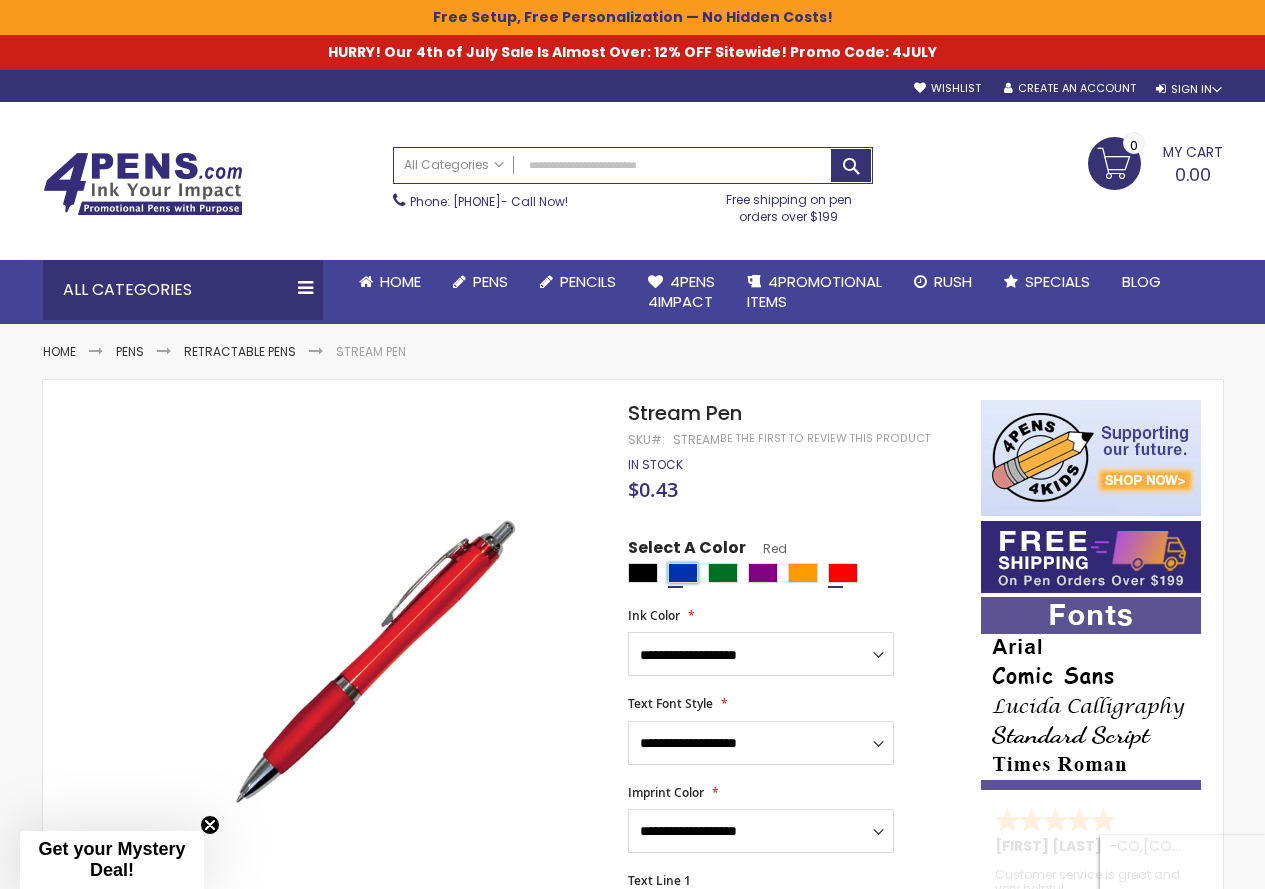 click at bounding box center [683, 573] 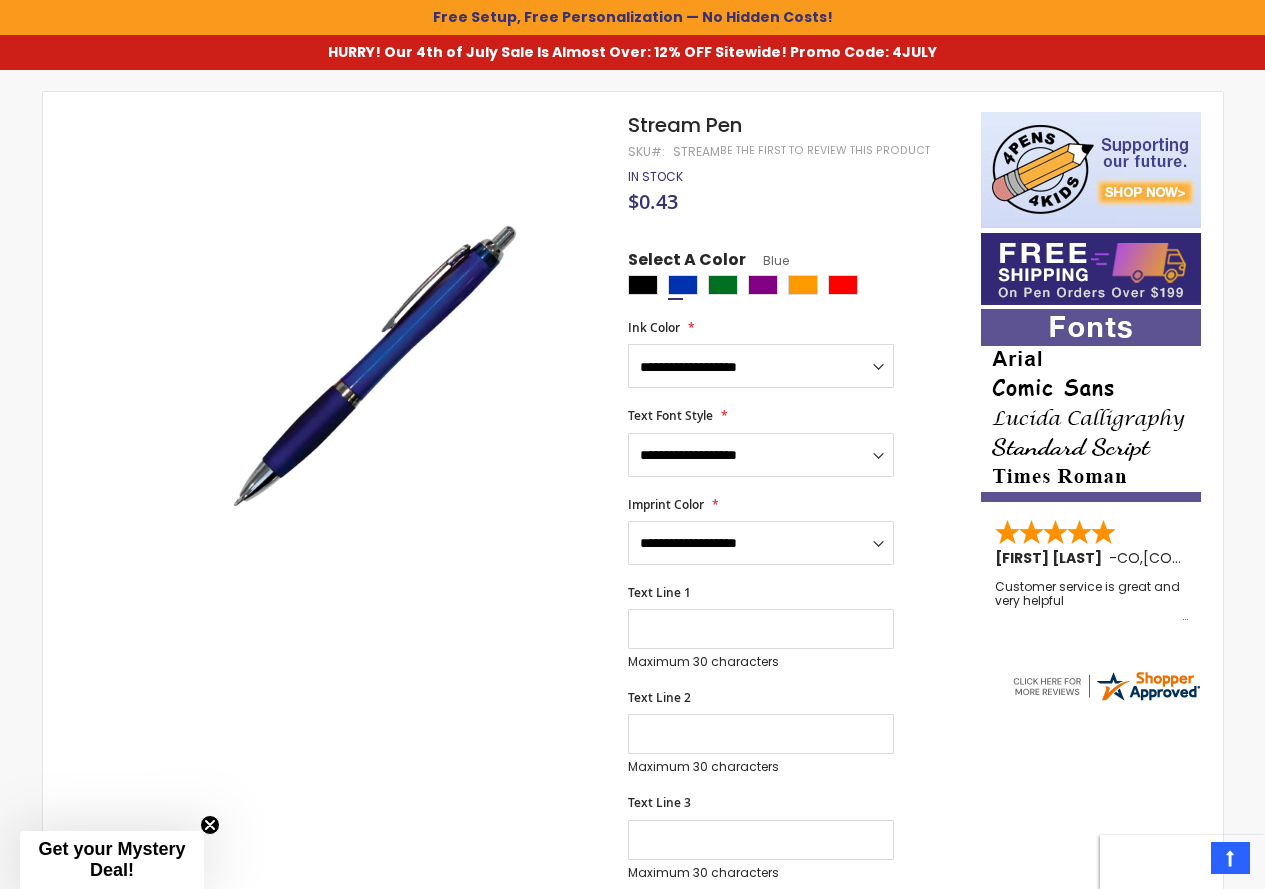 scroll, scrollTop: 100, scrollLeft: 0, axis: vertical 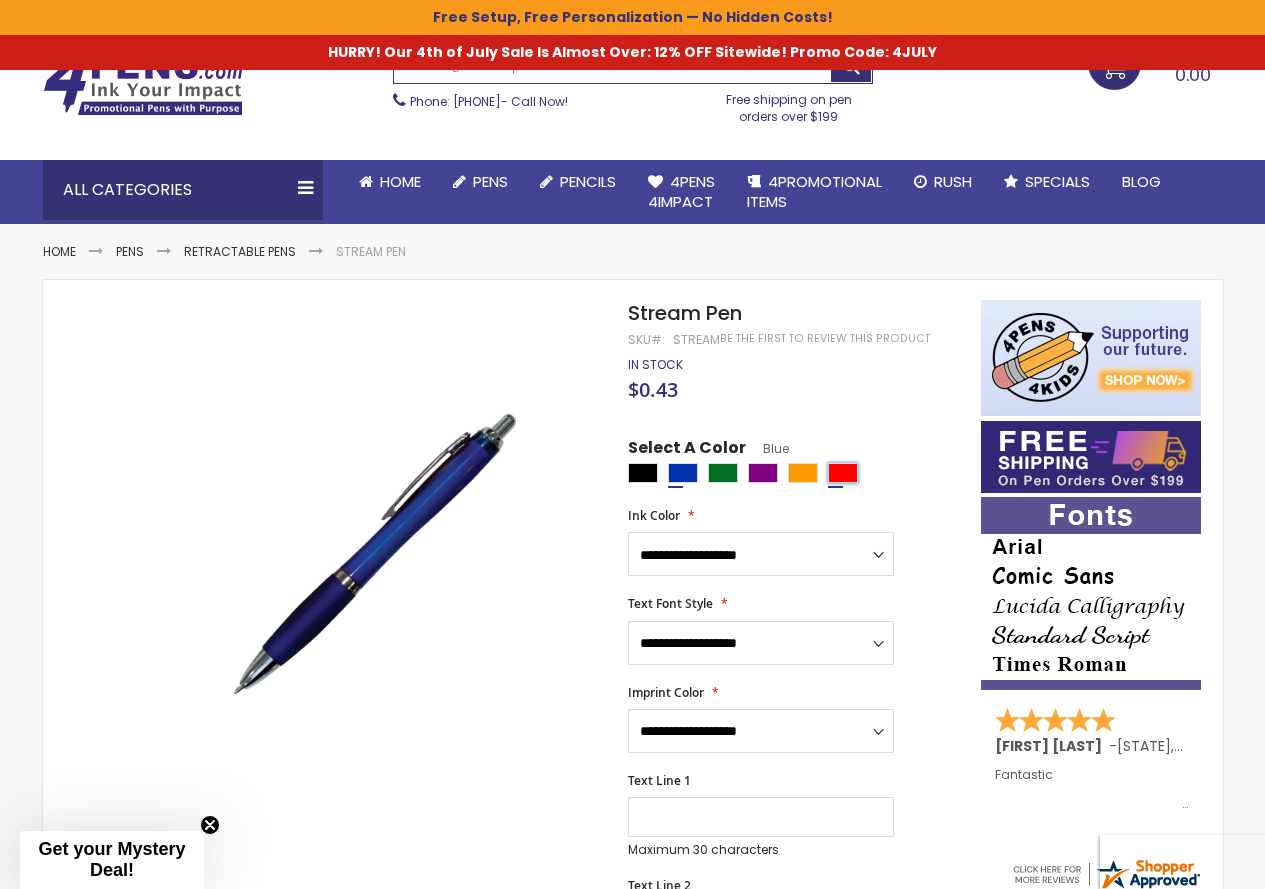click at bounding box center (843, 473) 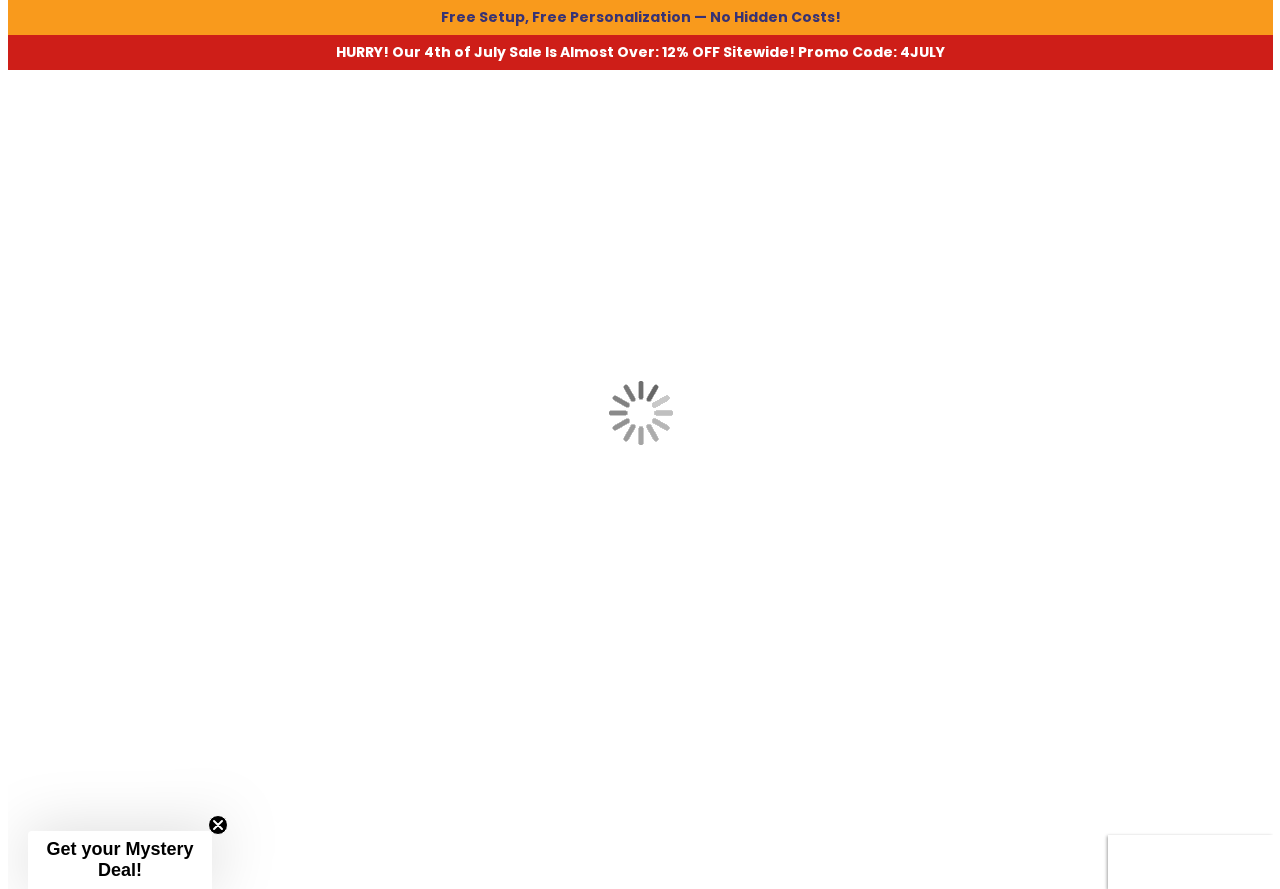scroll, scrollTop: 0, scrollLeft: 0, axis: both 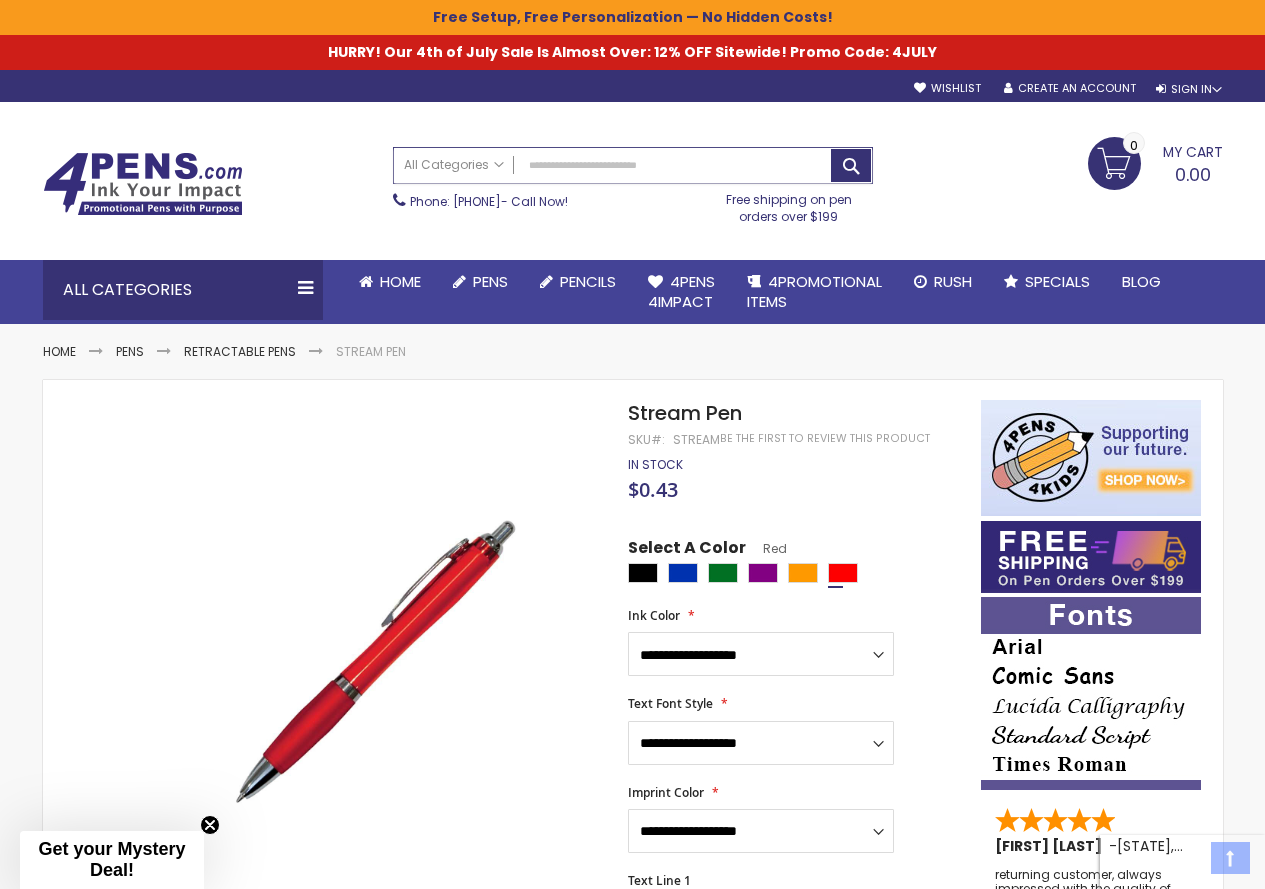 click on "Search" at bounding box center (633, 165) 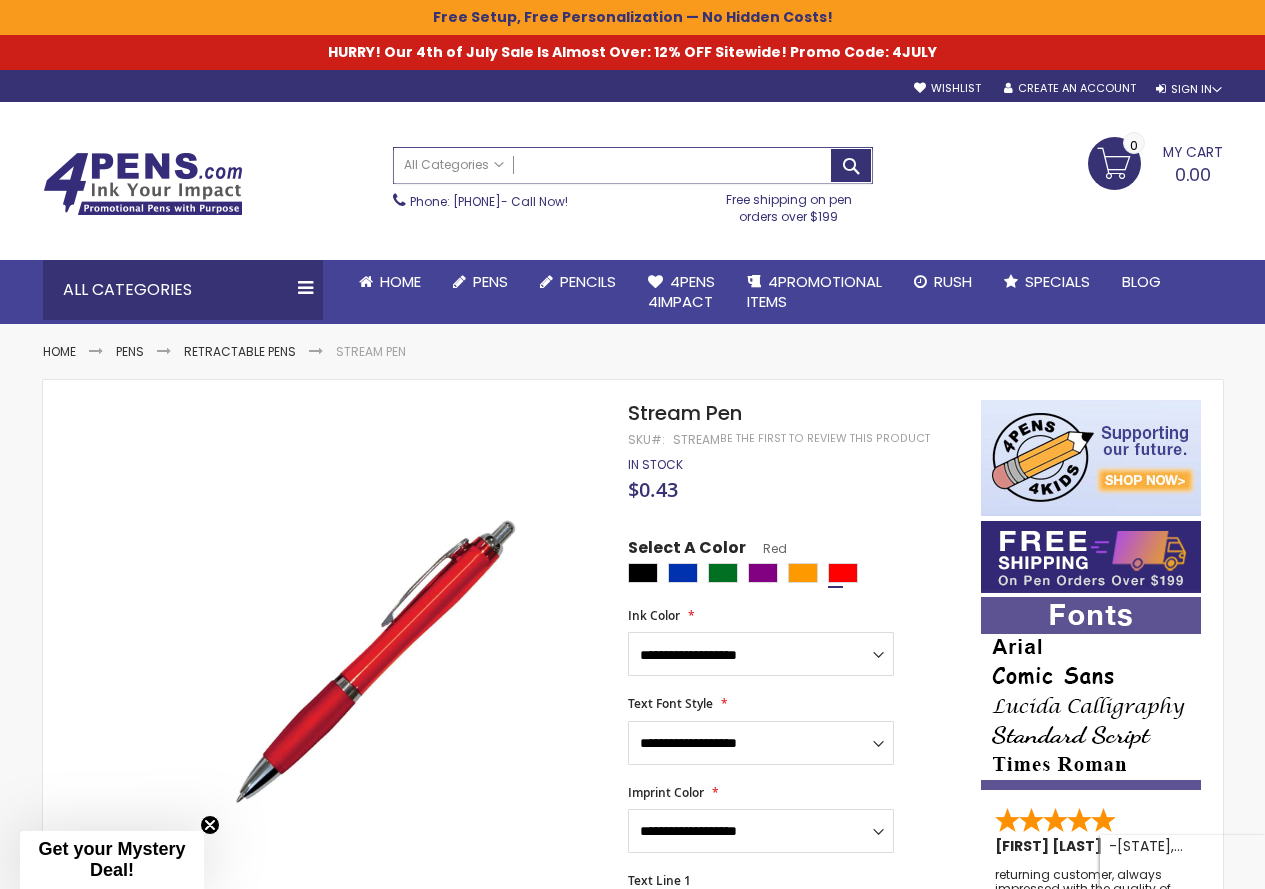 paste on "**********" 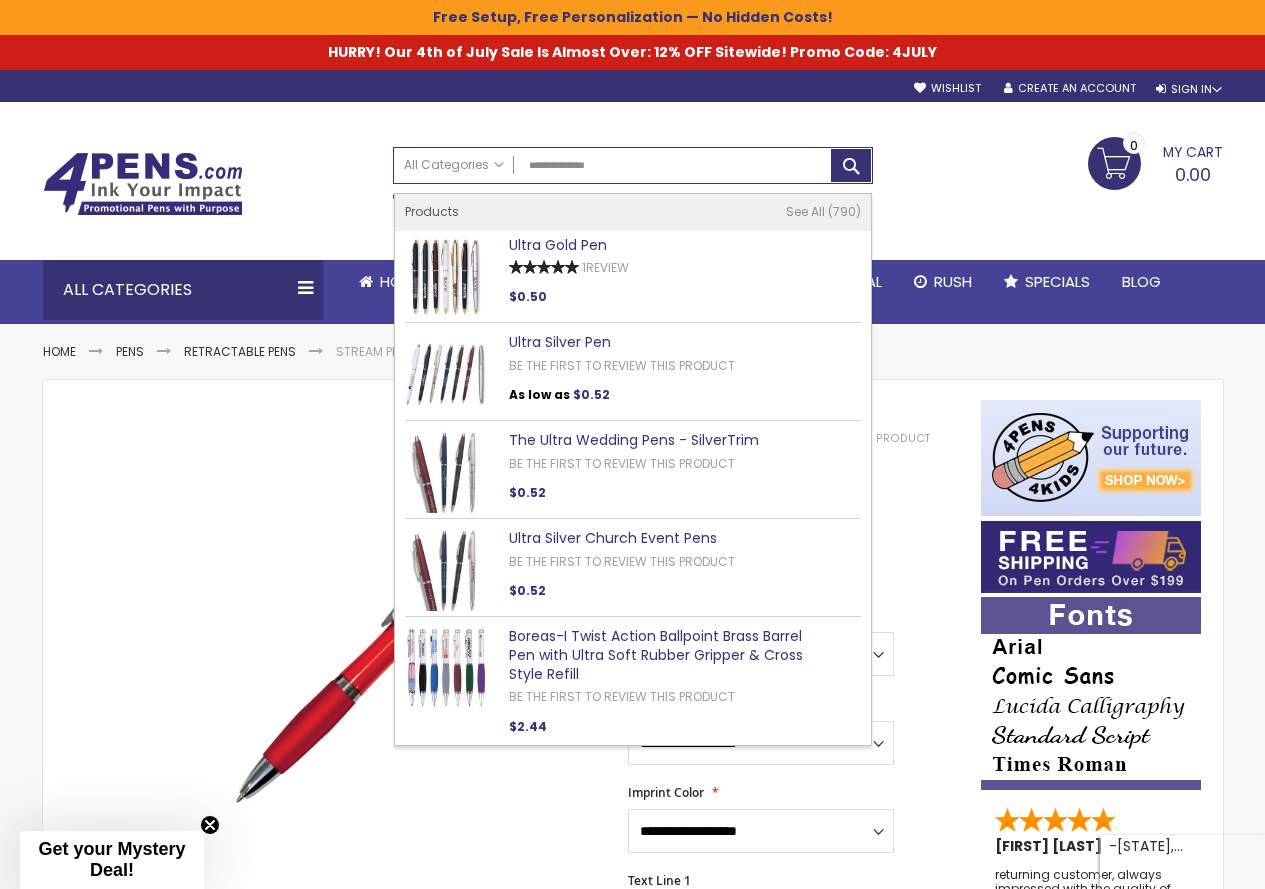 type on "**********" 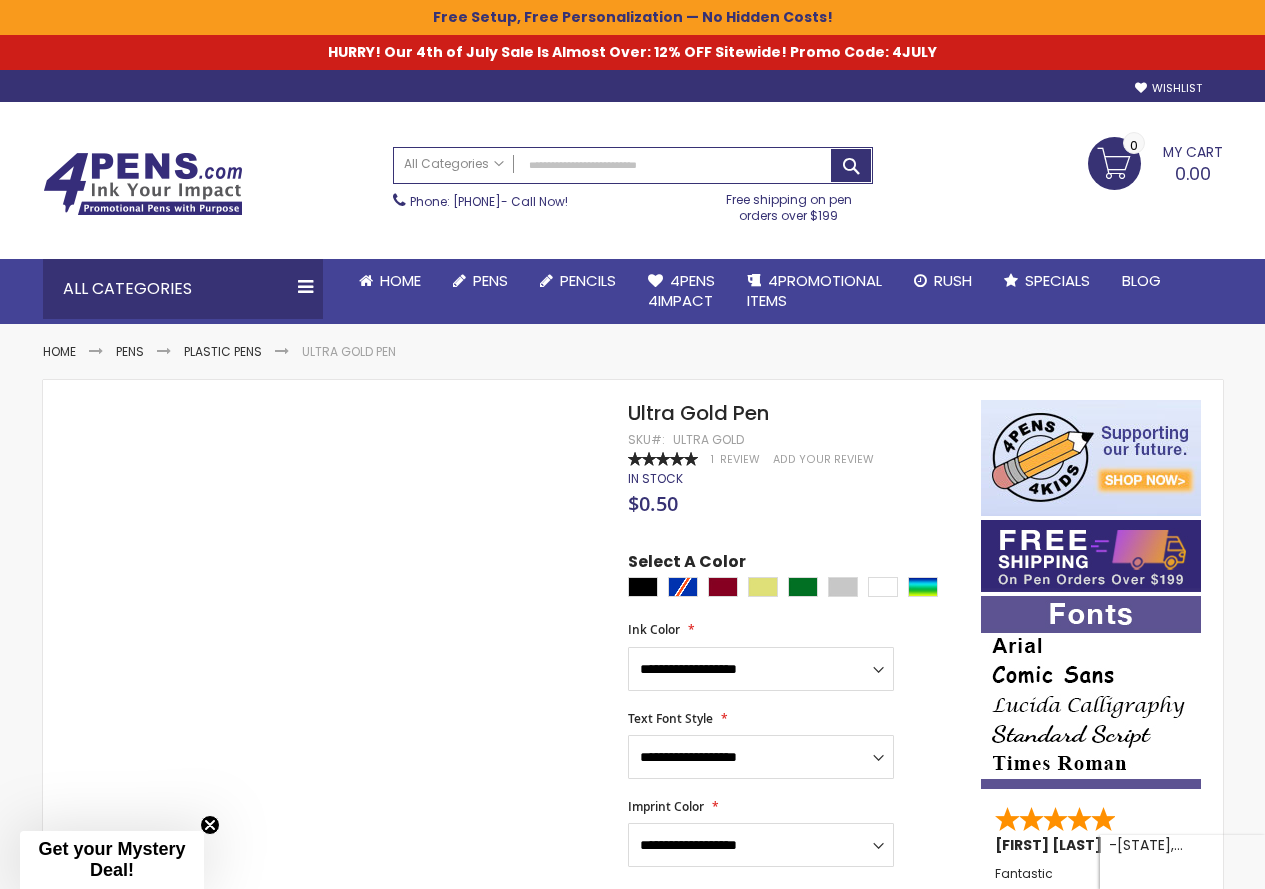 scroll, scrollTop: 0, scrollLeft: 0, axis: both 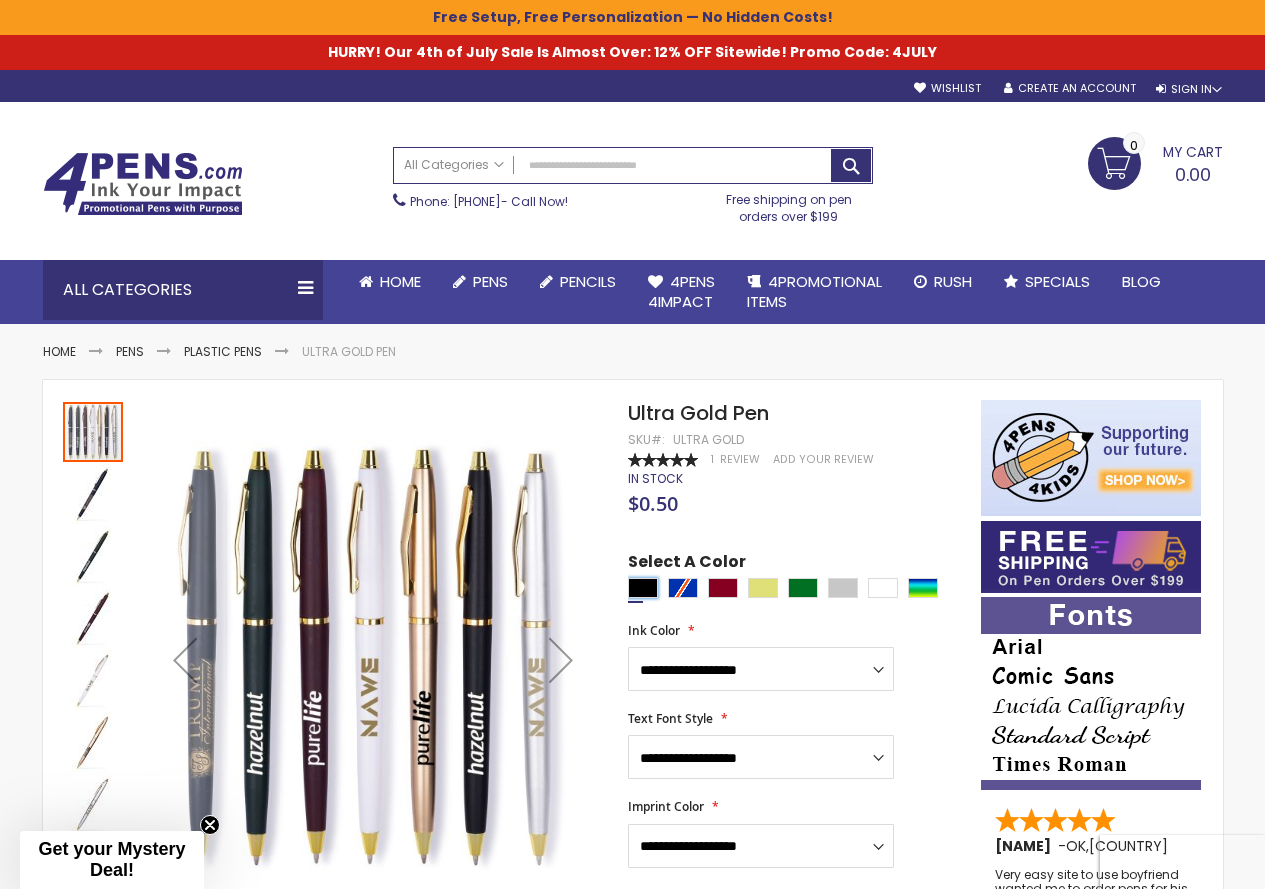 click at bounding box center [643, 588] 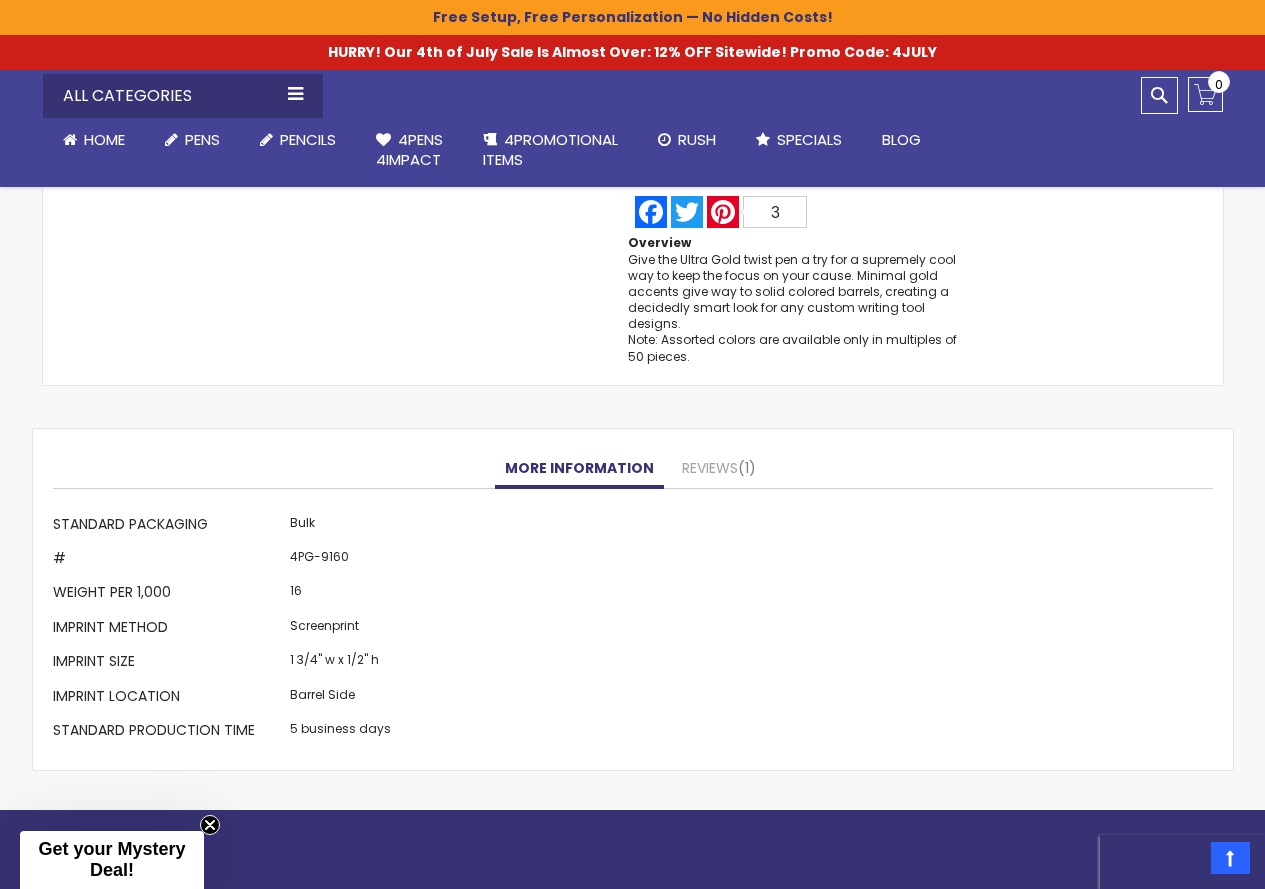 scroll, scrollTop: 1800, scrollLeft: 0, axis: vertical 